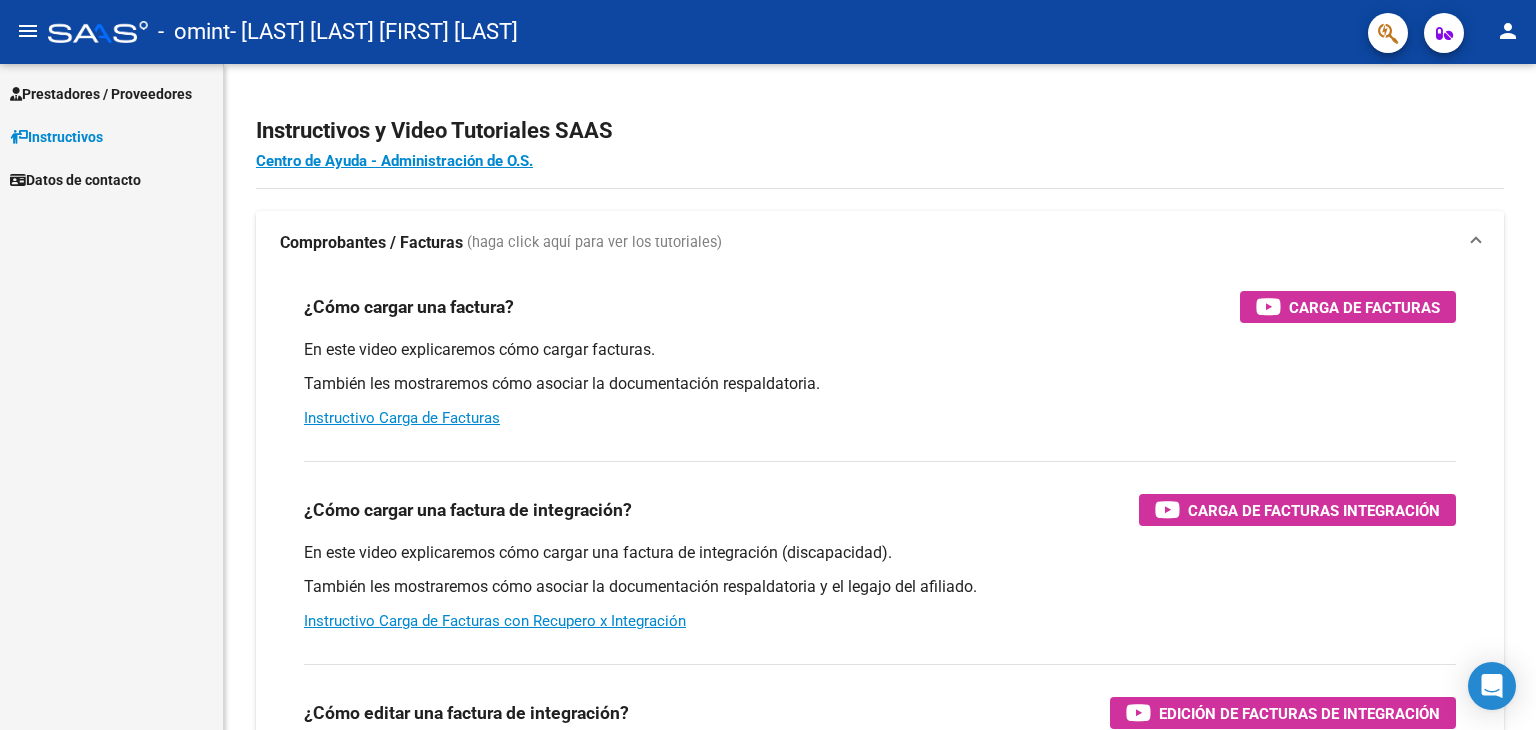scroll, scrollTop: 0, scrollLeft: 0, axis: both 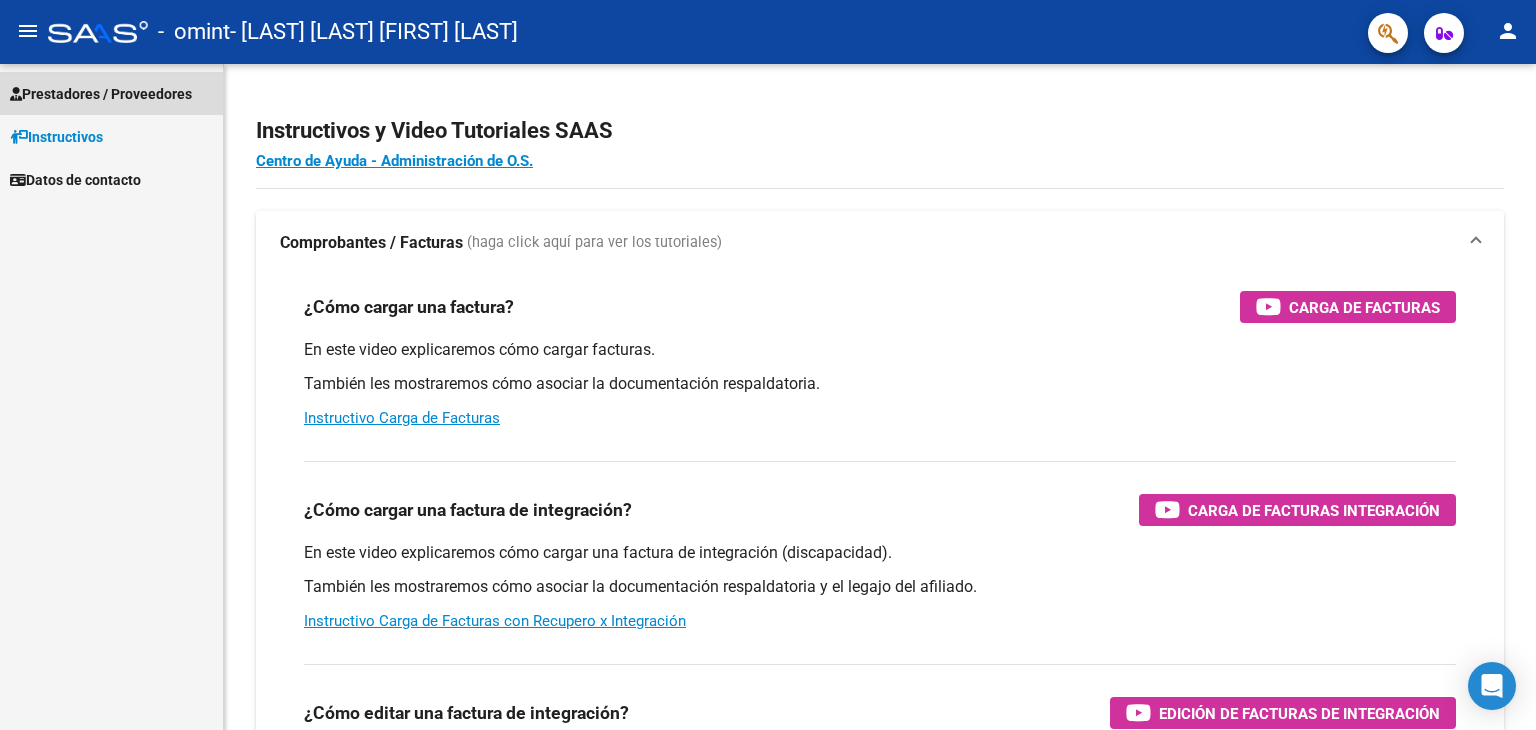click on "Prestadores / Proveedores" at bounding box center [111, 93] 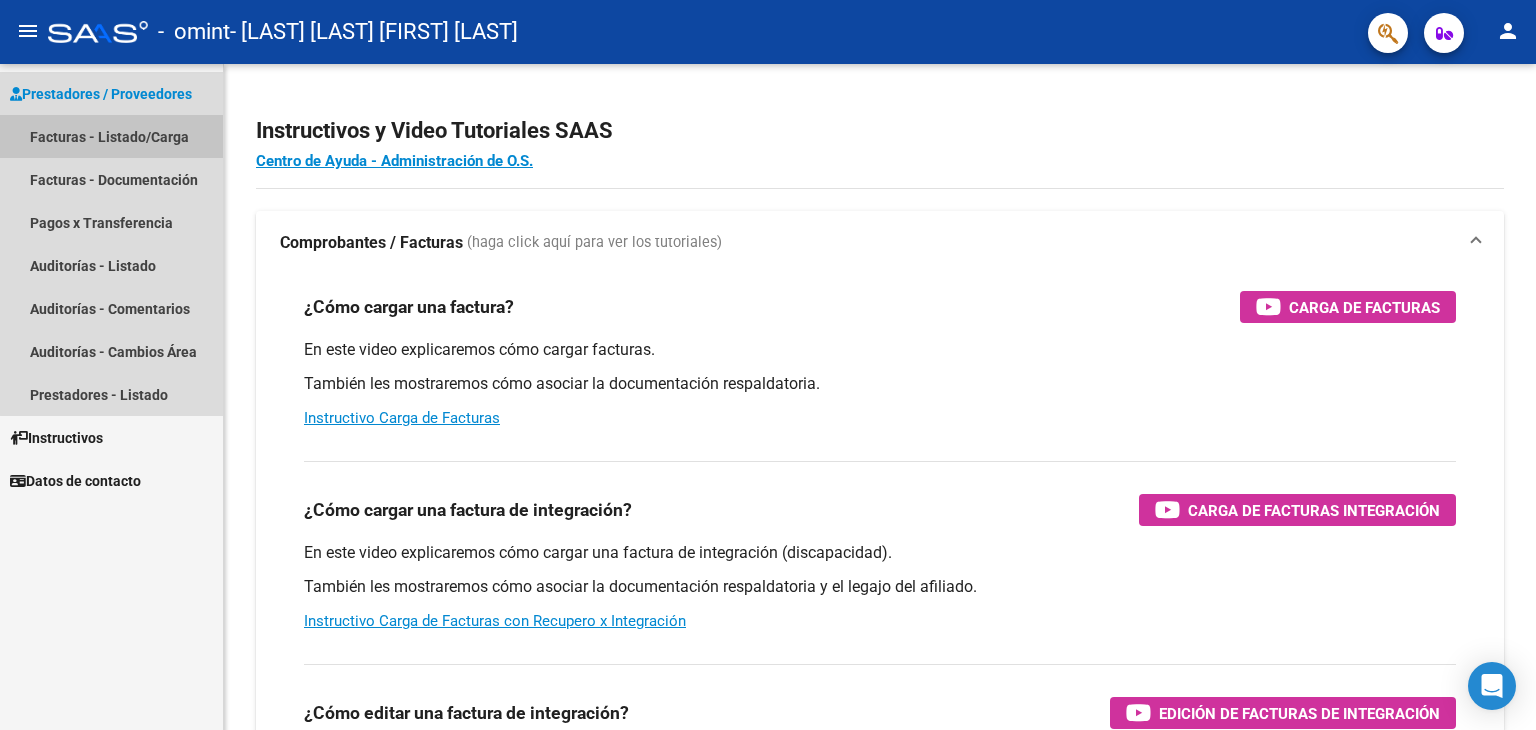 click on "Facturas - Listado/Carga" at bounding box center [111, 136] 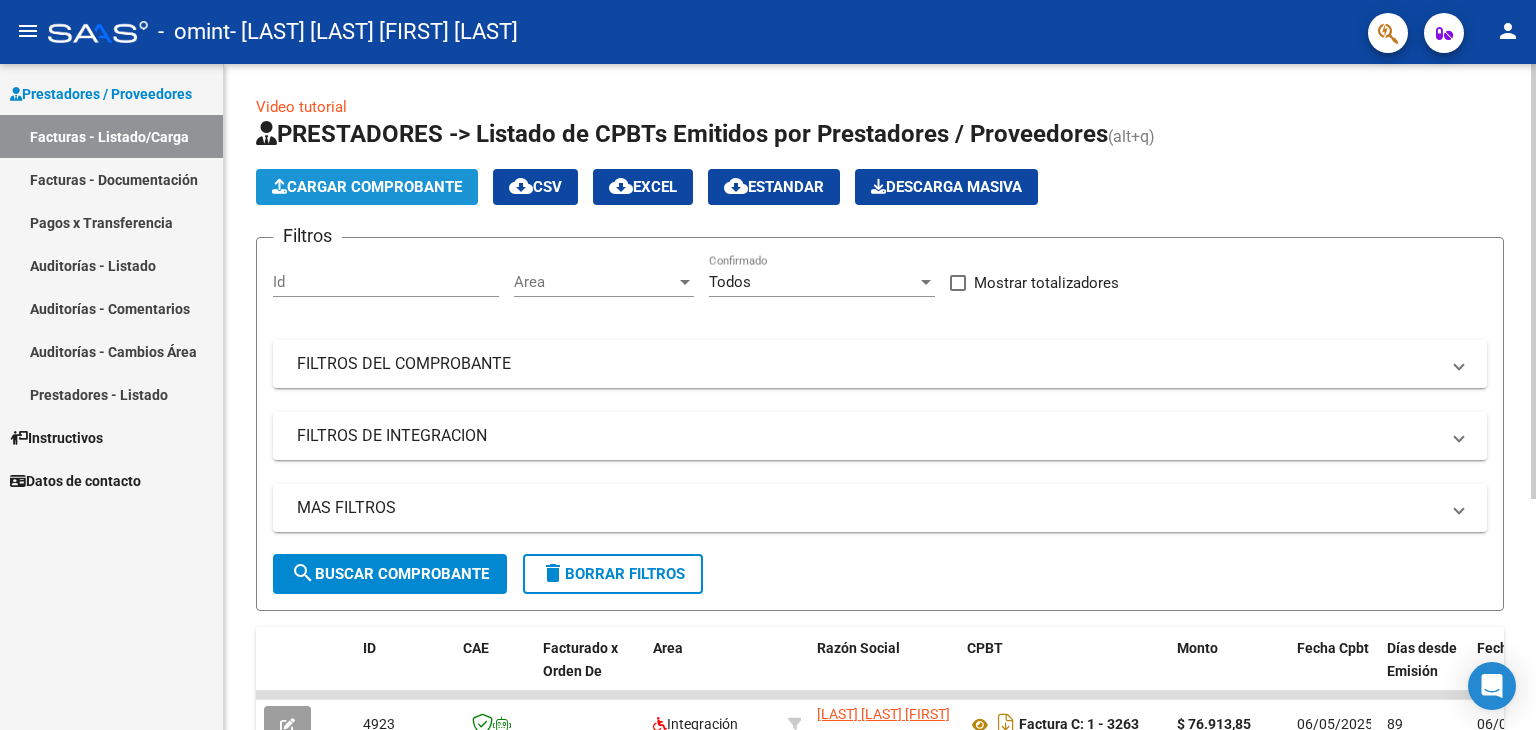 click on "Cargar Comprobante" 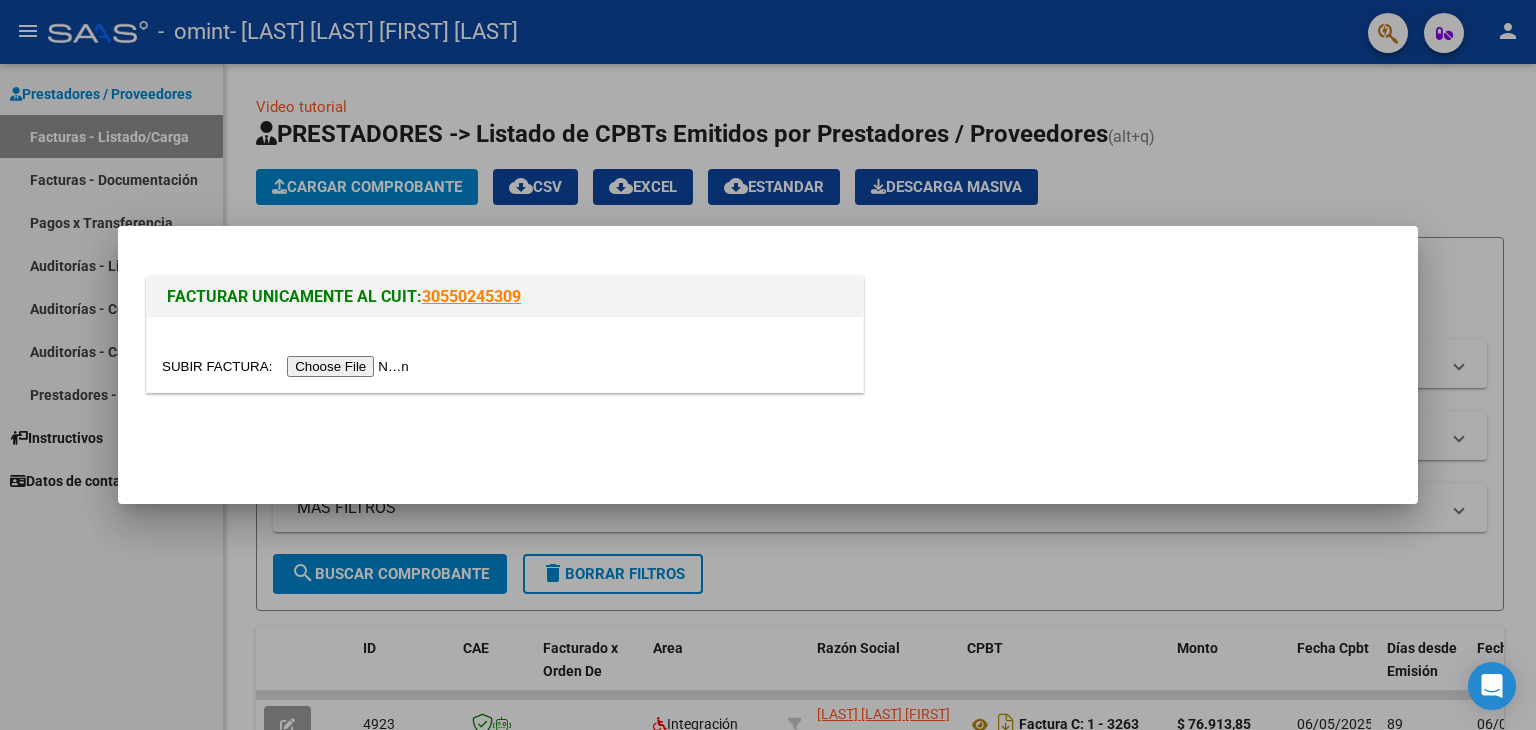click at bounding box center (288, 366) 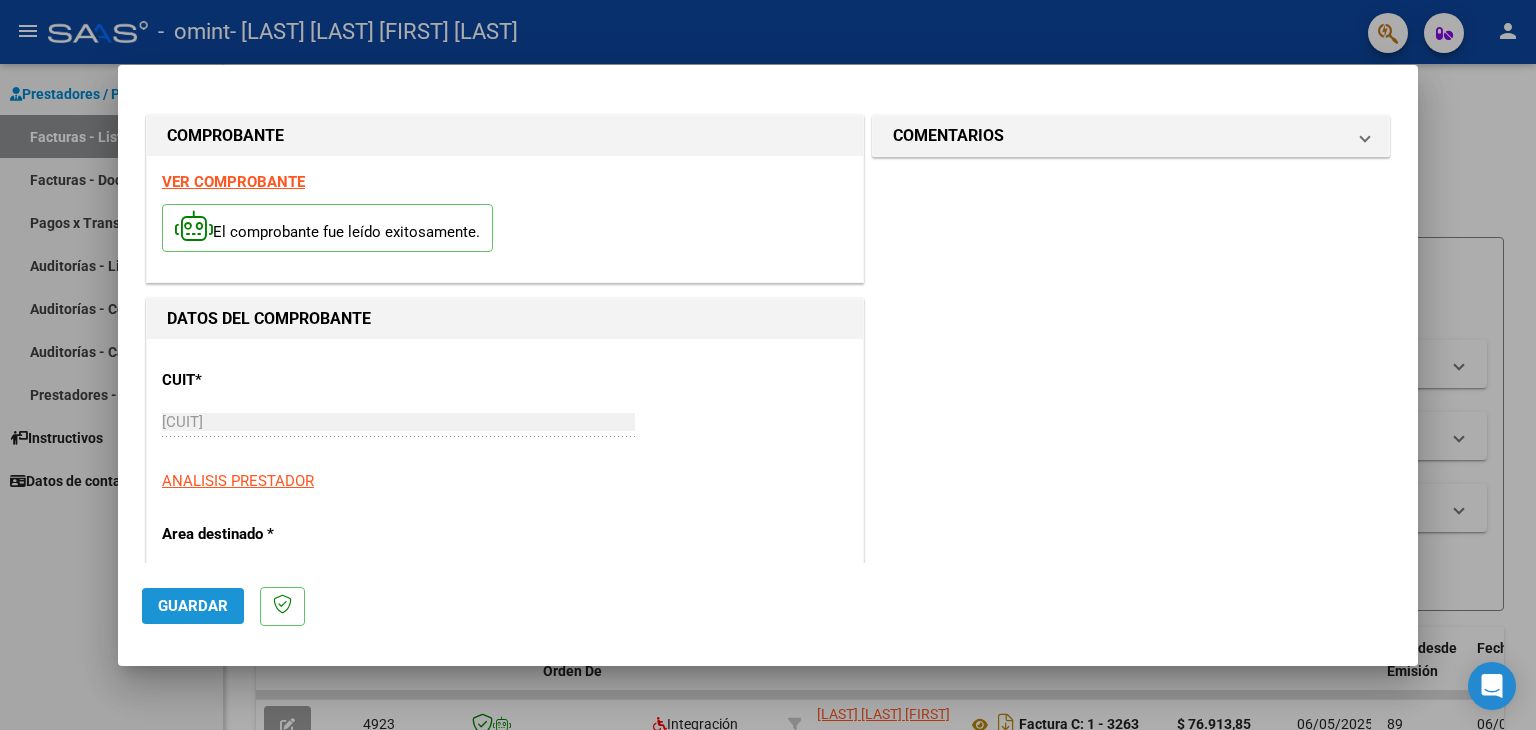click on "Guardar" 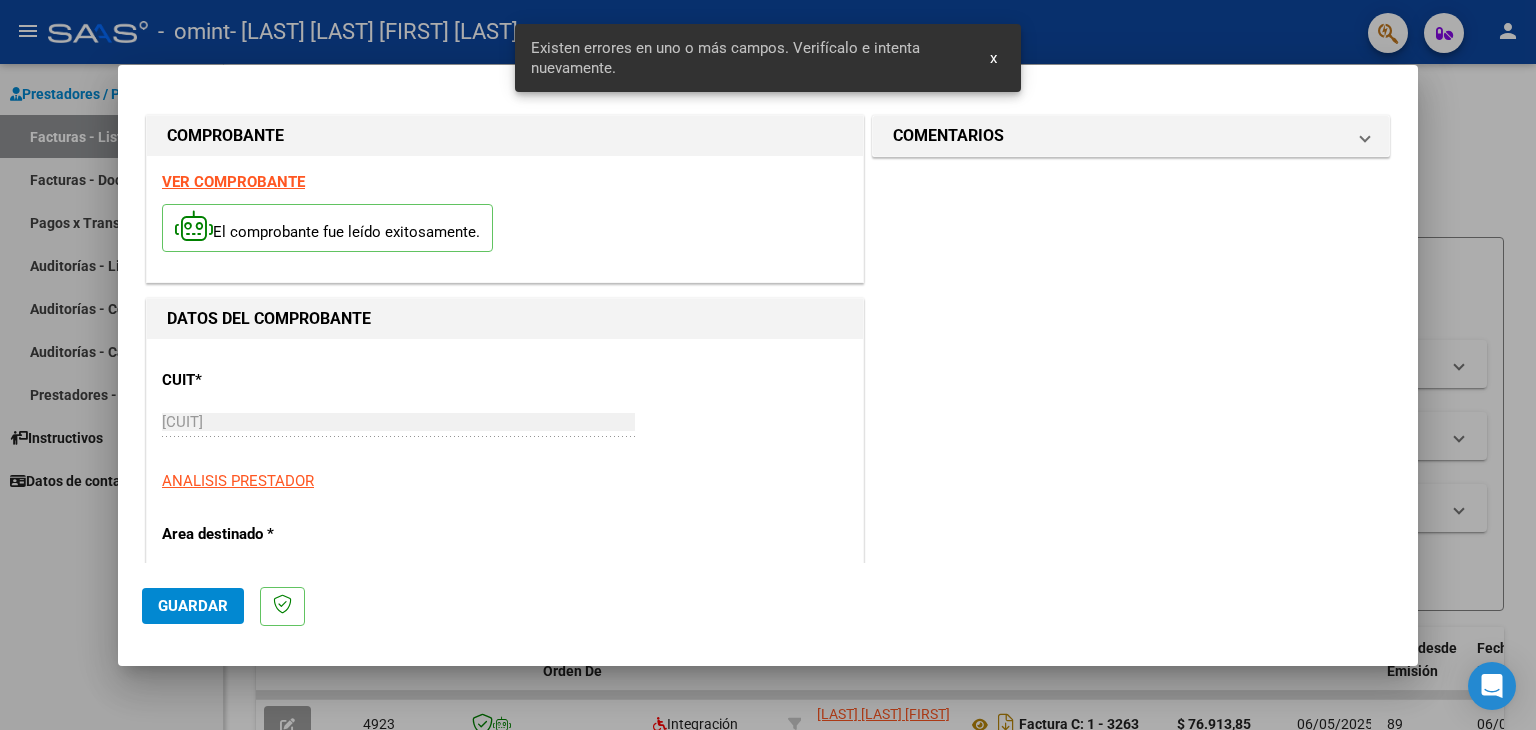 scroll, scrollTop: 420, scrollLeft: 0, axis: vertical 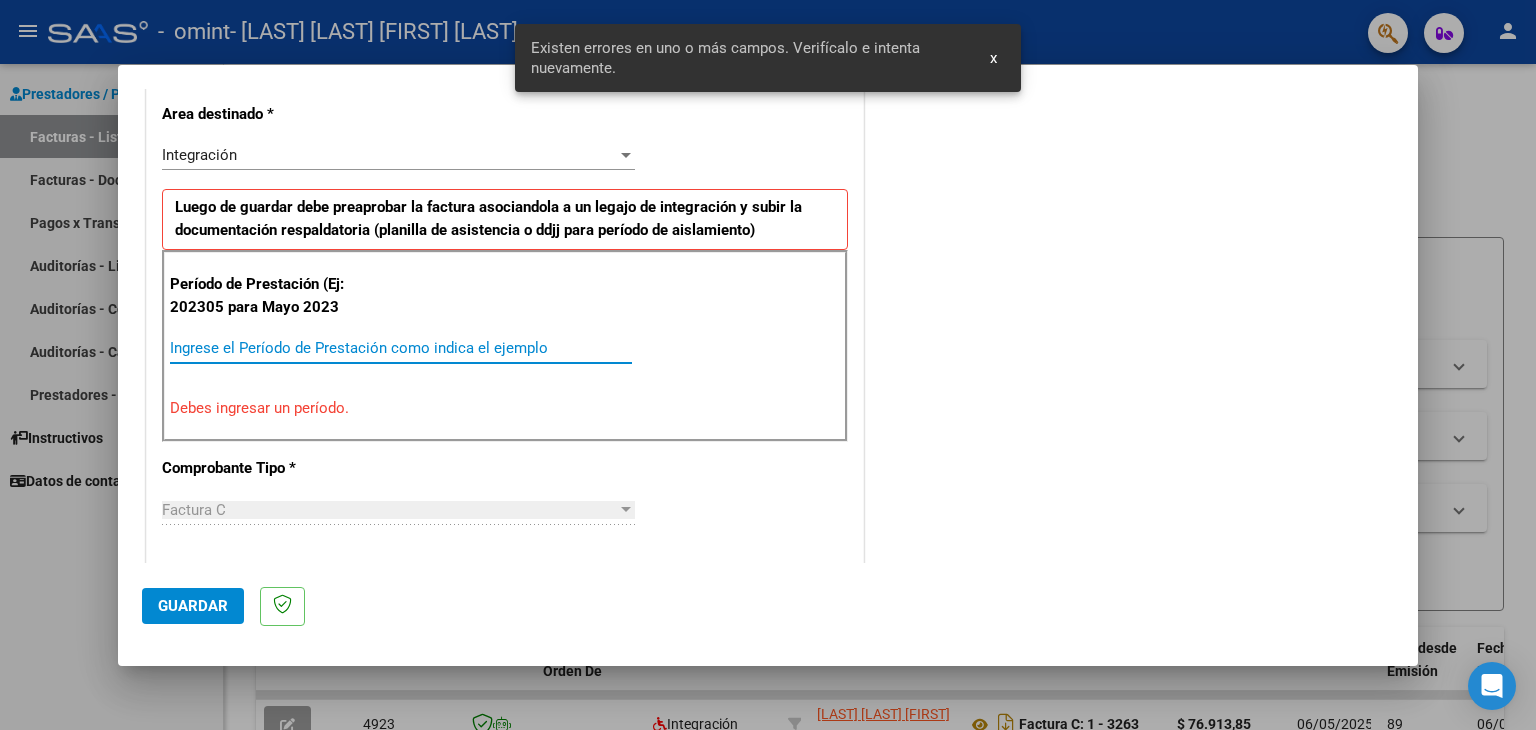 click on "Ingrese el Período de Prestación como indica el ejemplo" at bounding box center (401, 348) 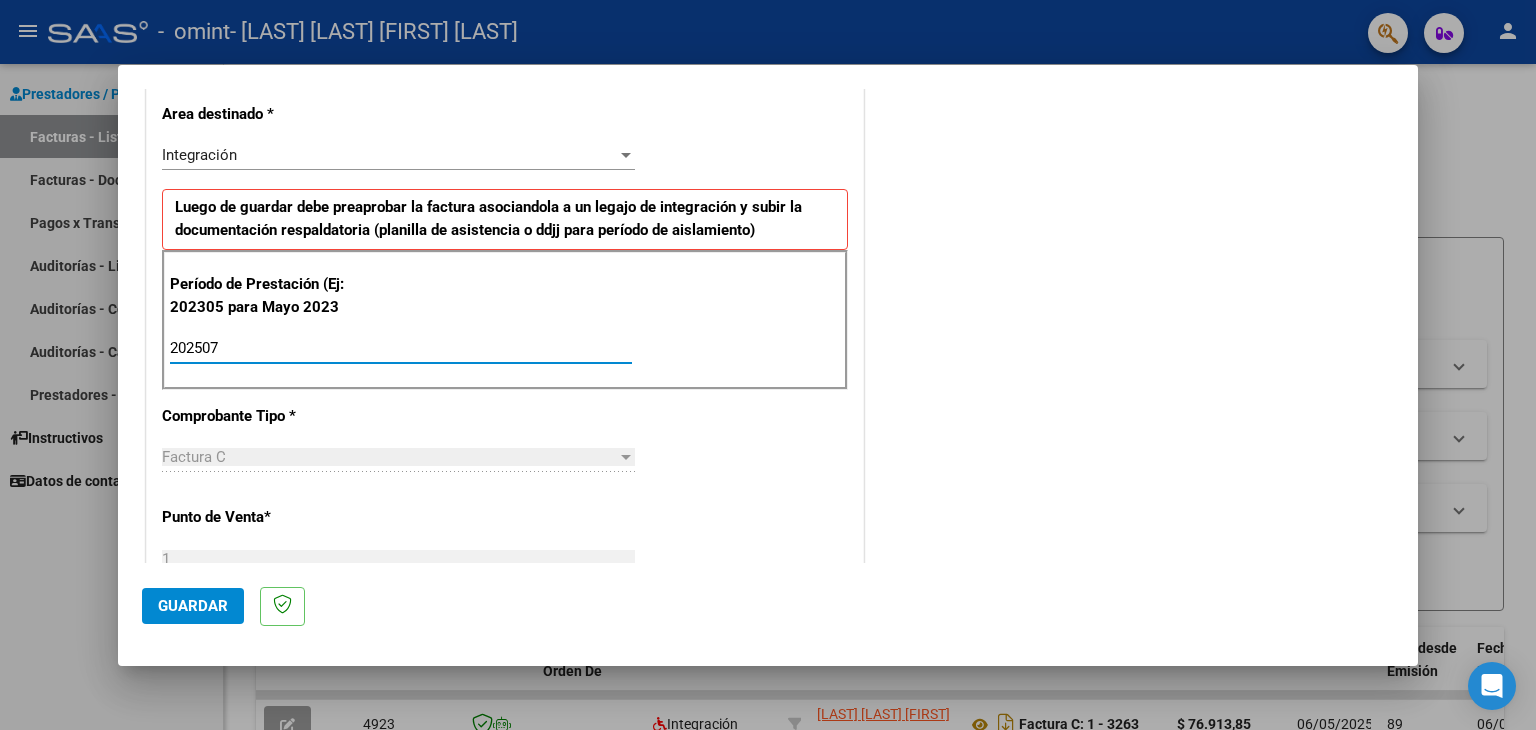 type on "202507" 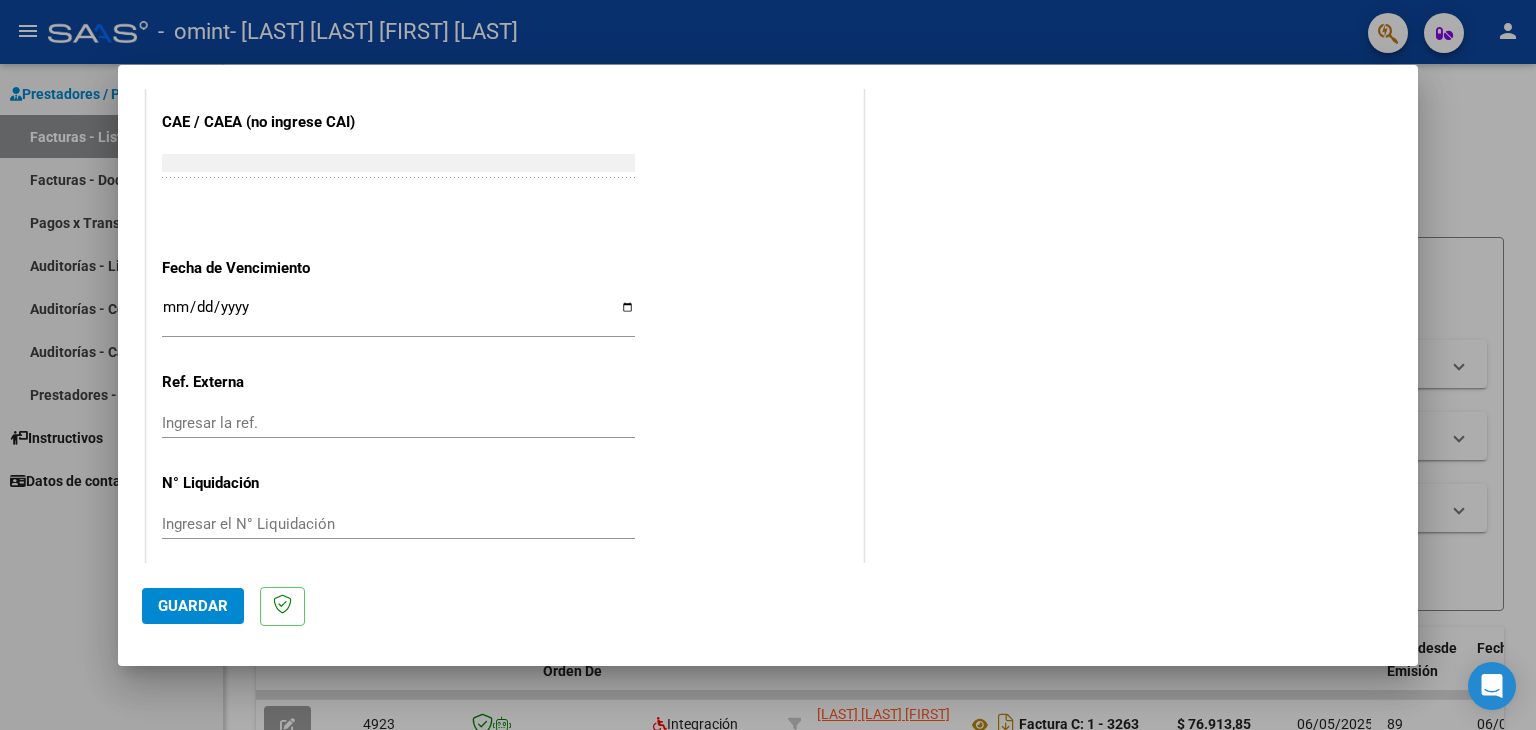 scroll, scrollTop: 1245, scrollLeft: 0, axis: vertical 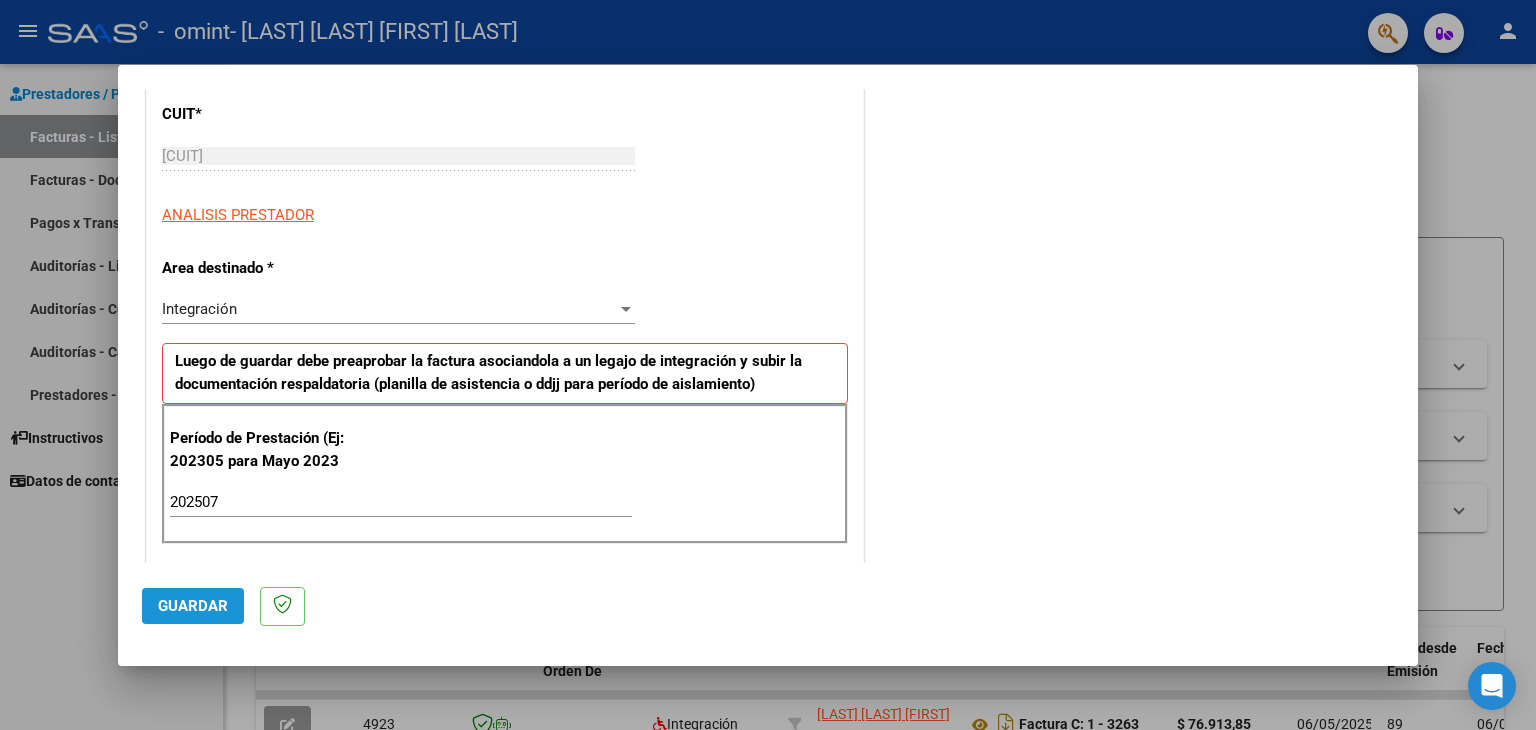 click on "Guardar" 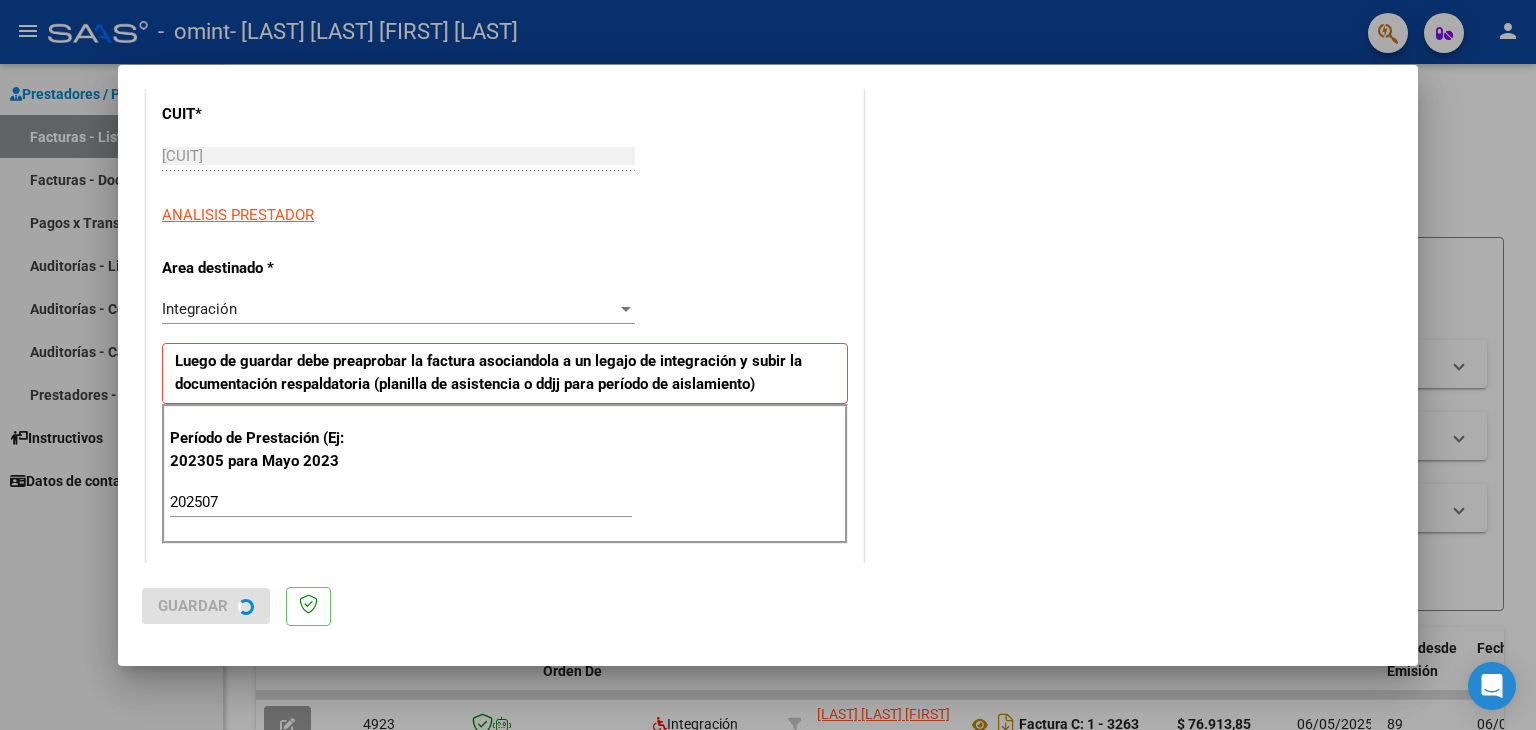 scroll, scrollTop: 0, scrollLeft: 0, axis: both 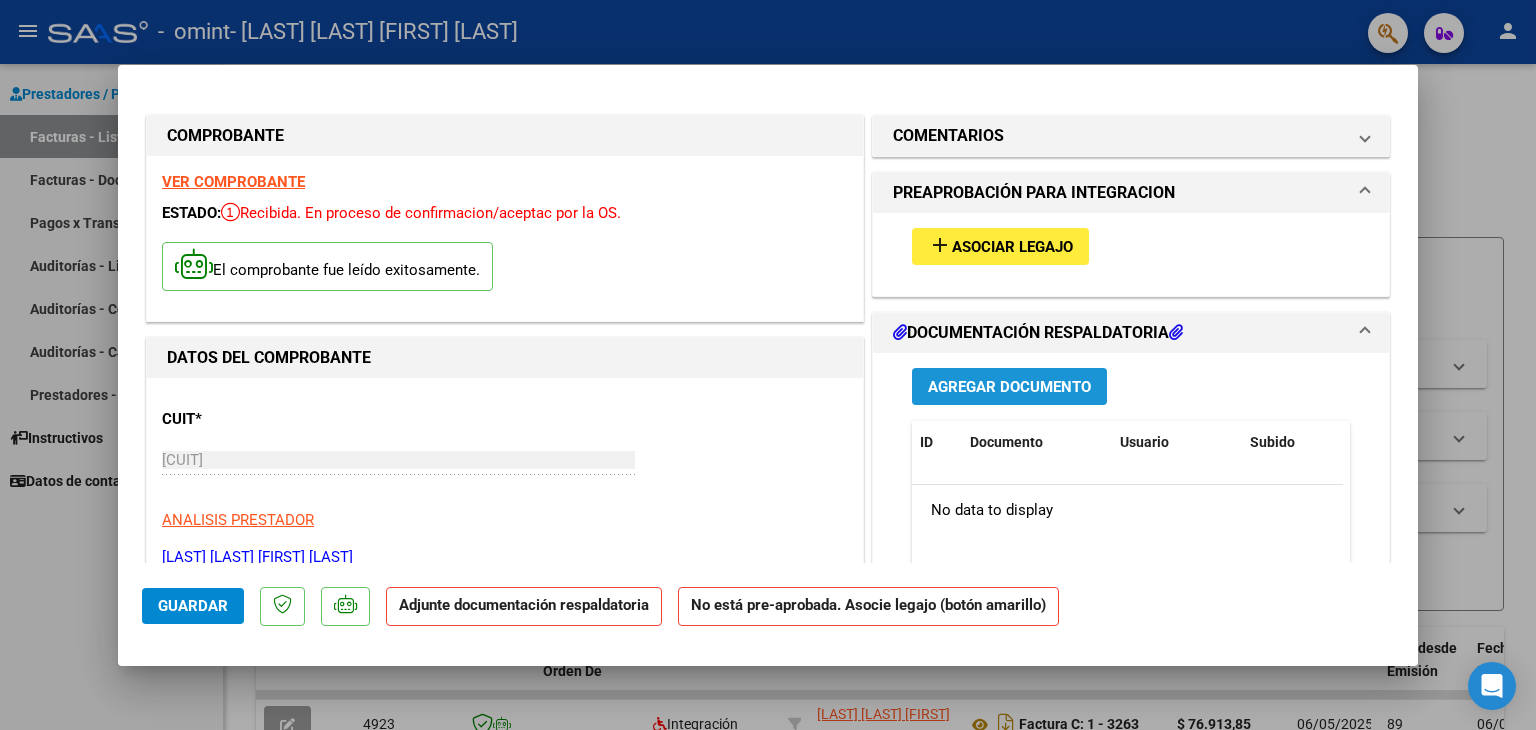 click on "Agregar Documento" at bounding box center (1009, 387) 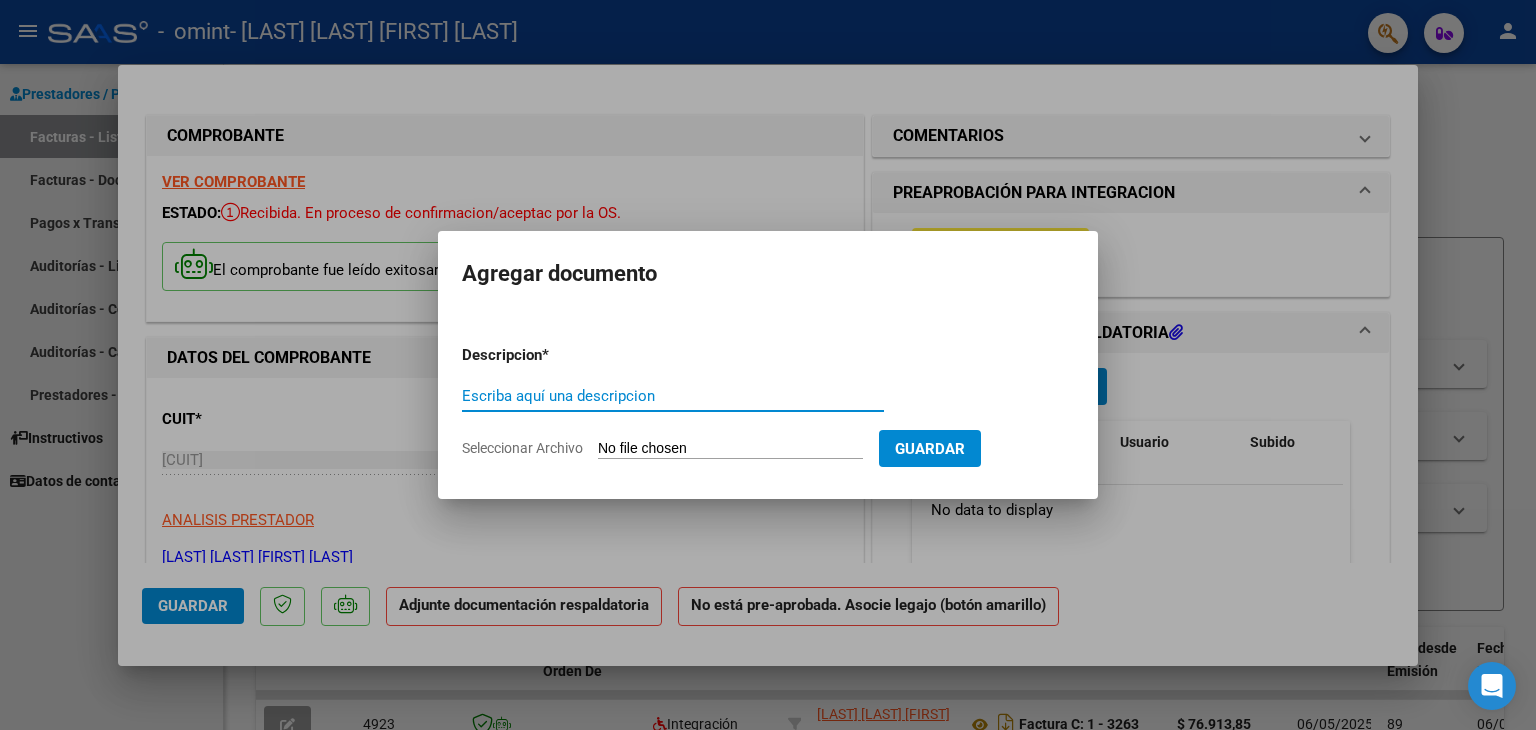 click on "Escriba aquí una descripcion" at bounding box center [673, 396] 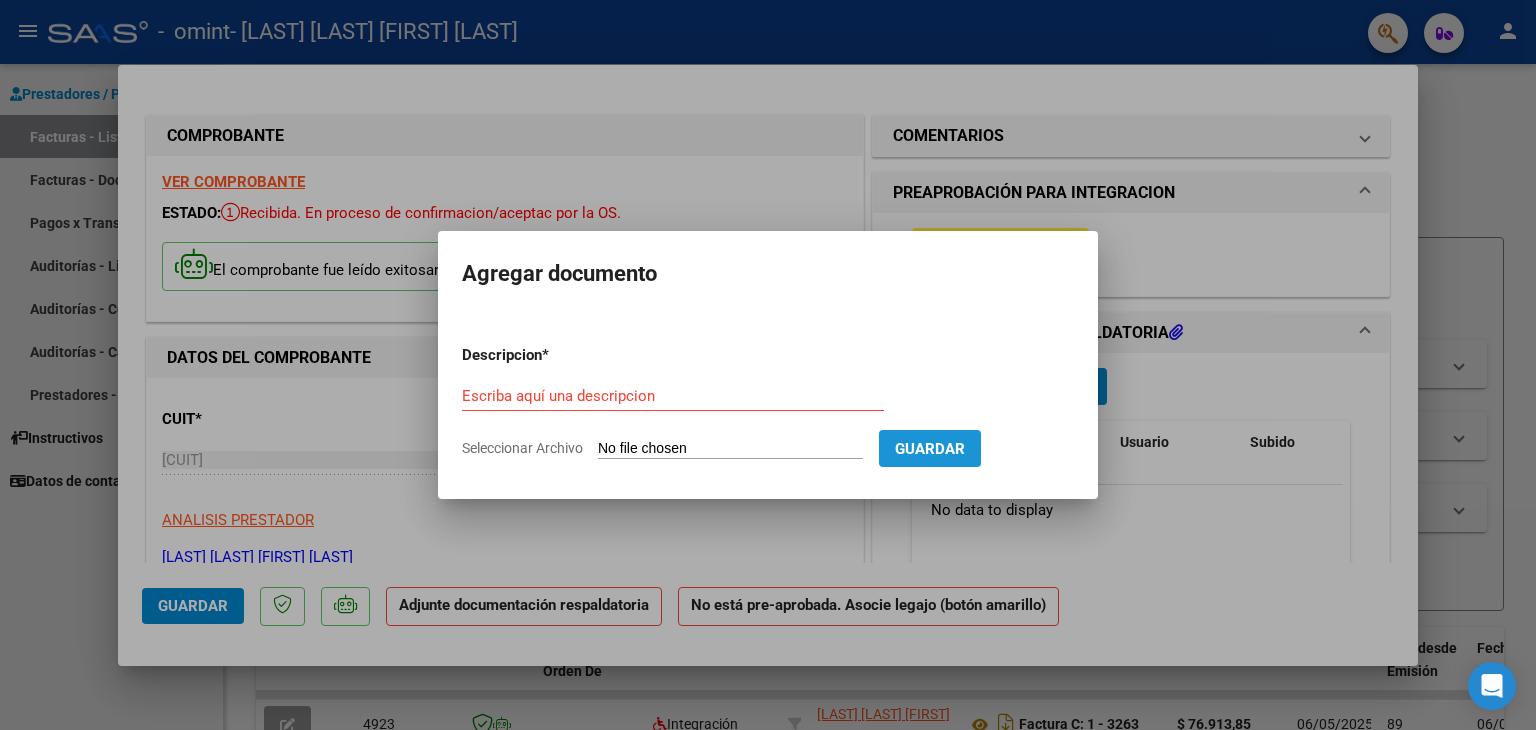 click on "Guardar" at bounding box center [930, 448] 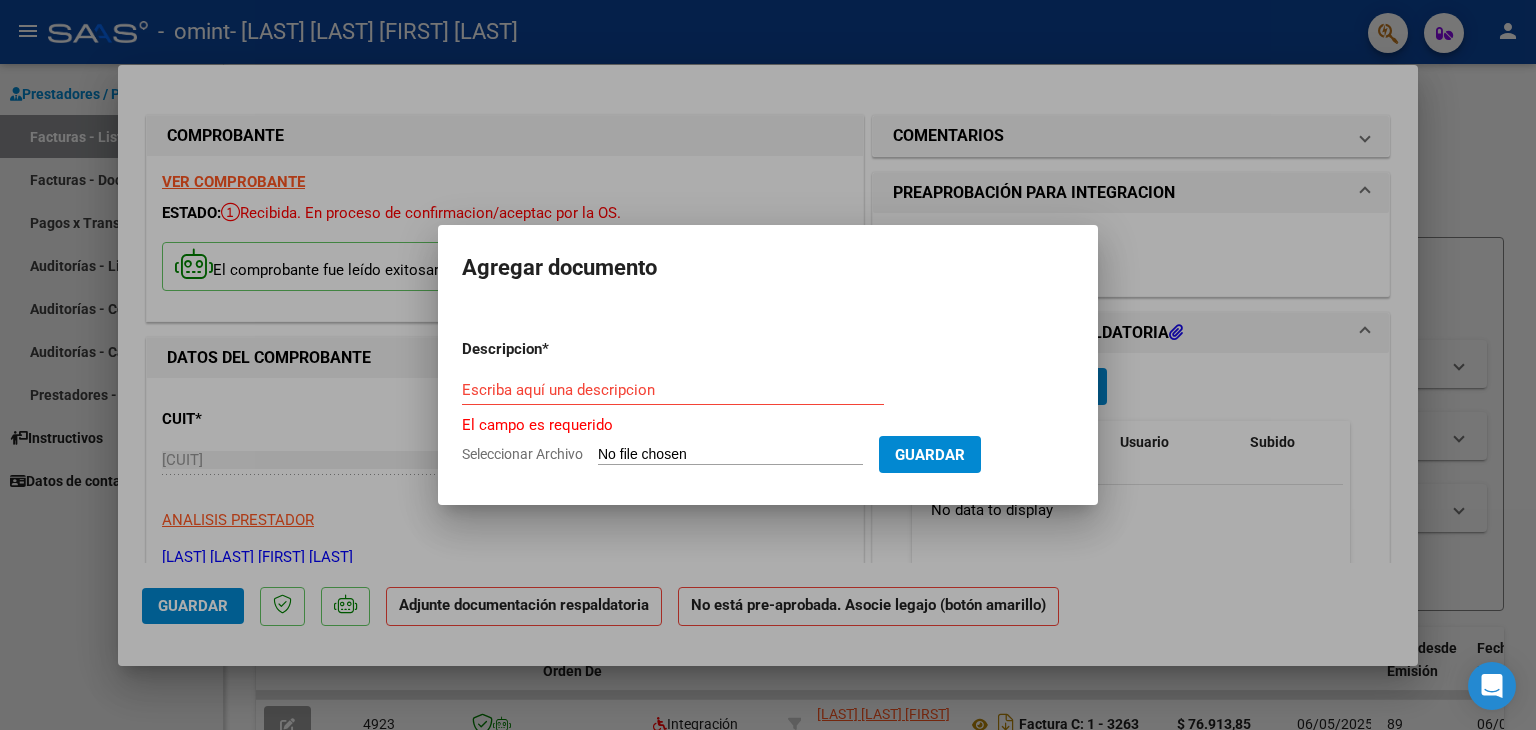 click on "Seleccionar Archivo" at bounding box center (730, 455) 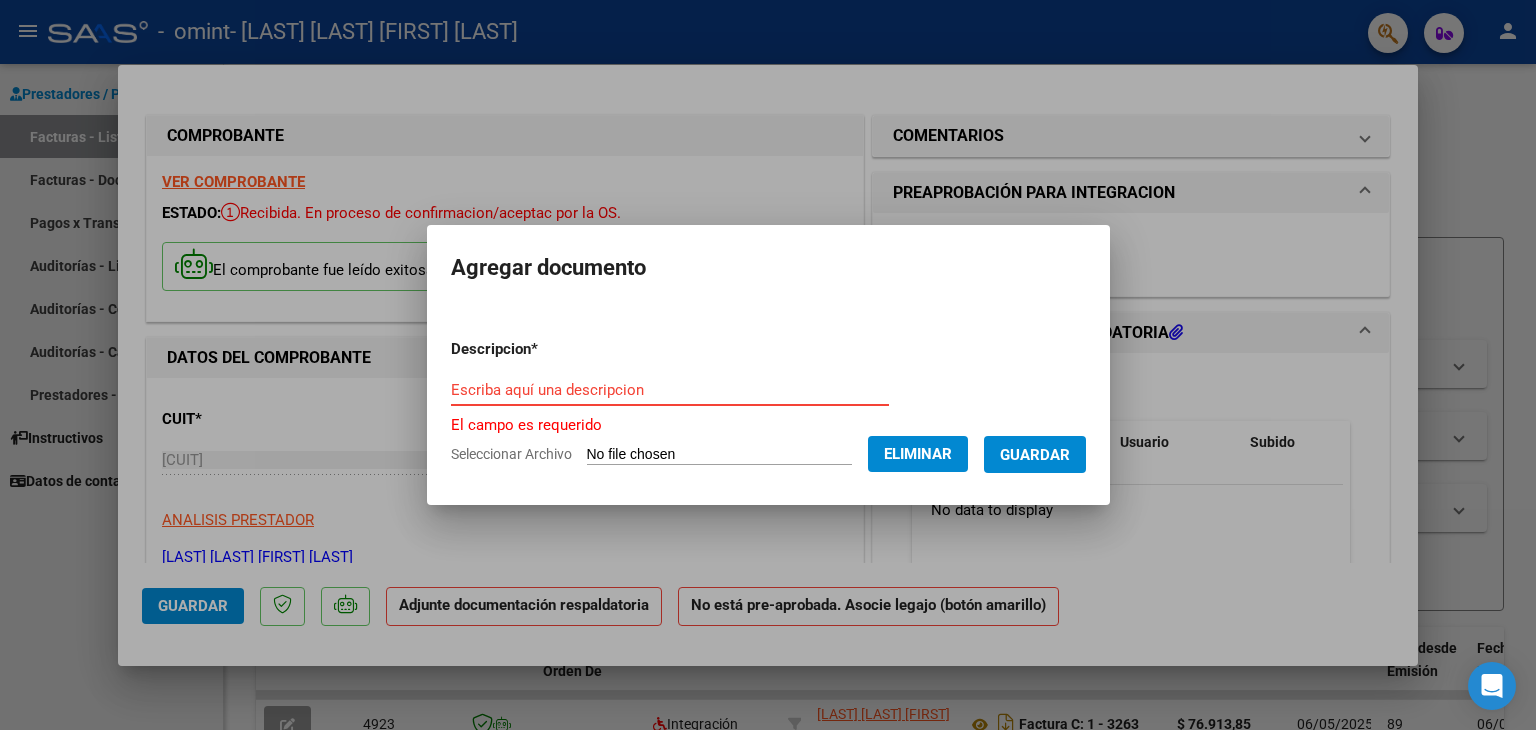 click on "Escriba aquí una descripcion" at bounding box center (670, 390) 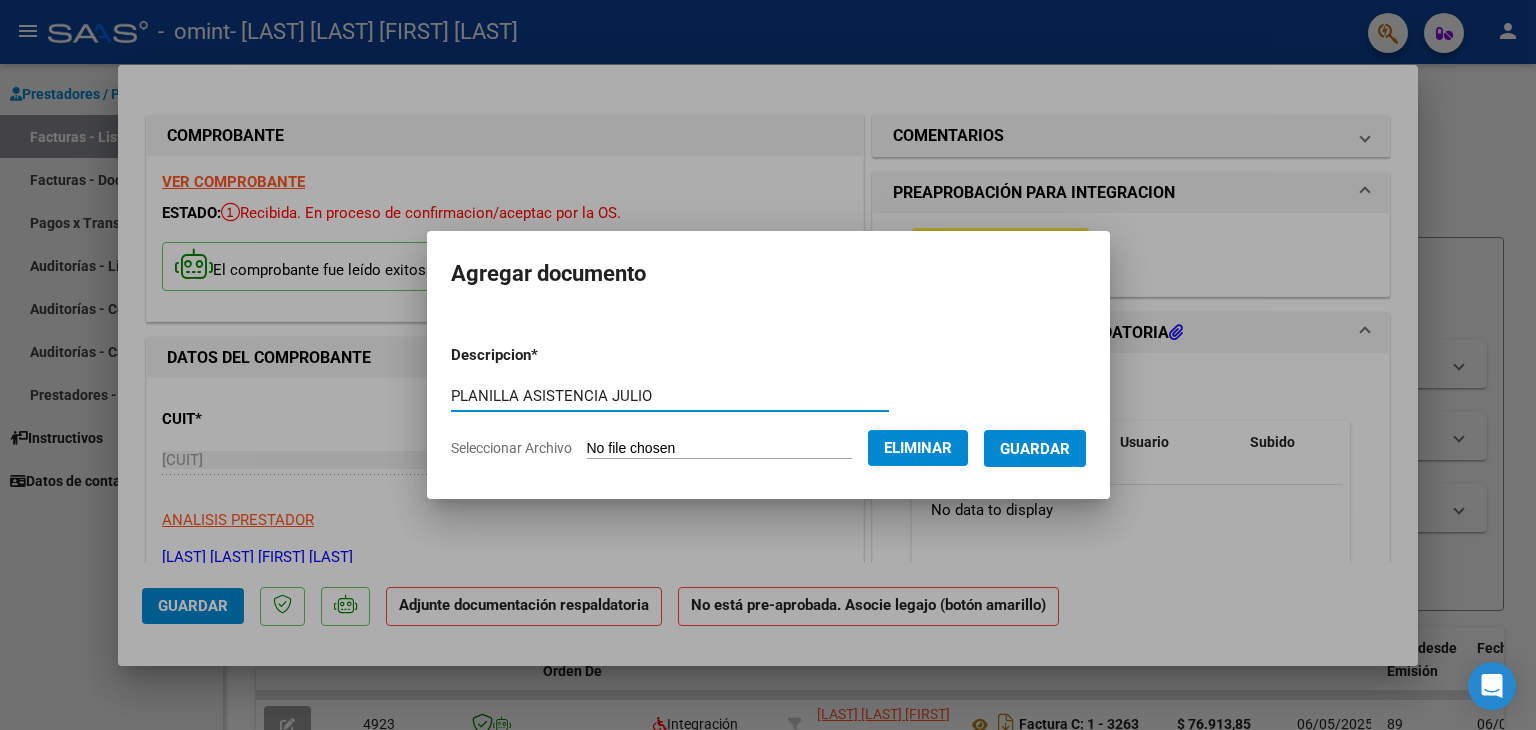 type on "PLANILLA ASISTENCIA JULIO" 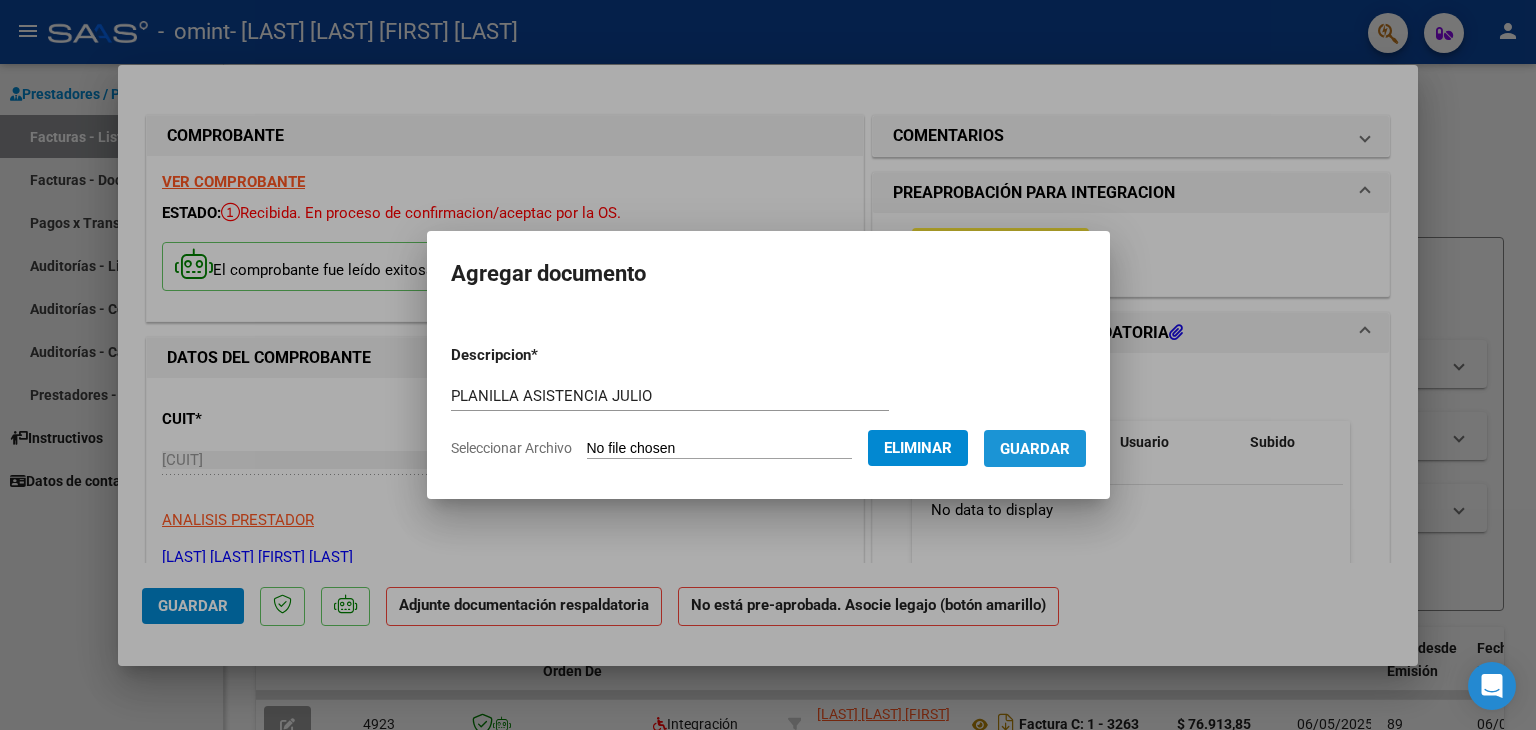 click on "Guardar" at bounding box center (1035, 449) 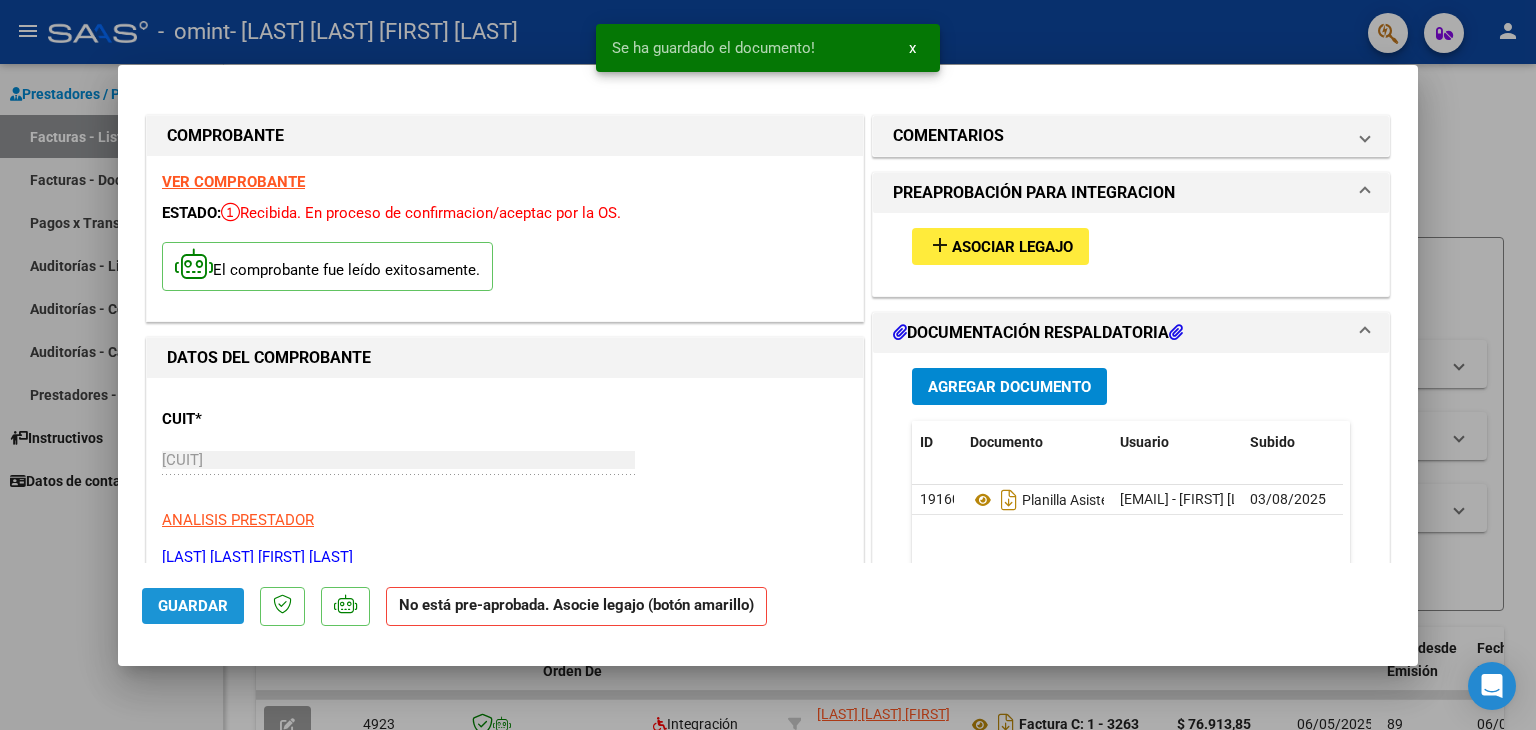 click on "Guardar" 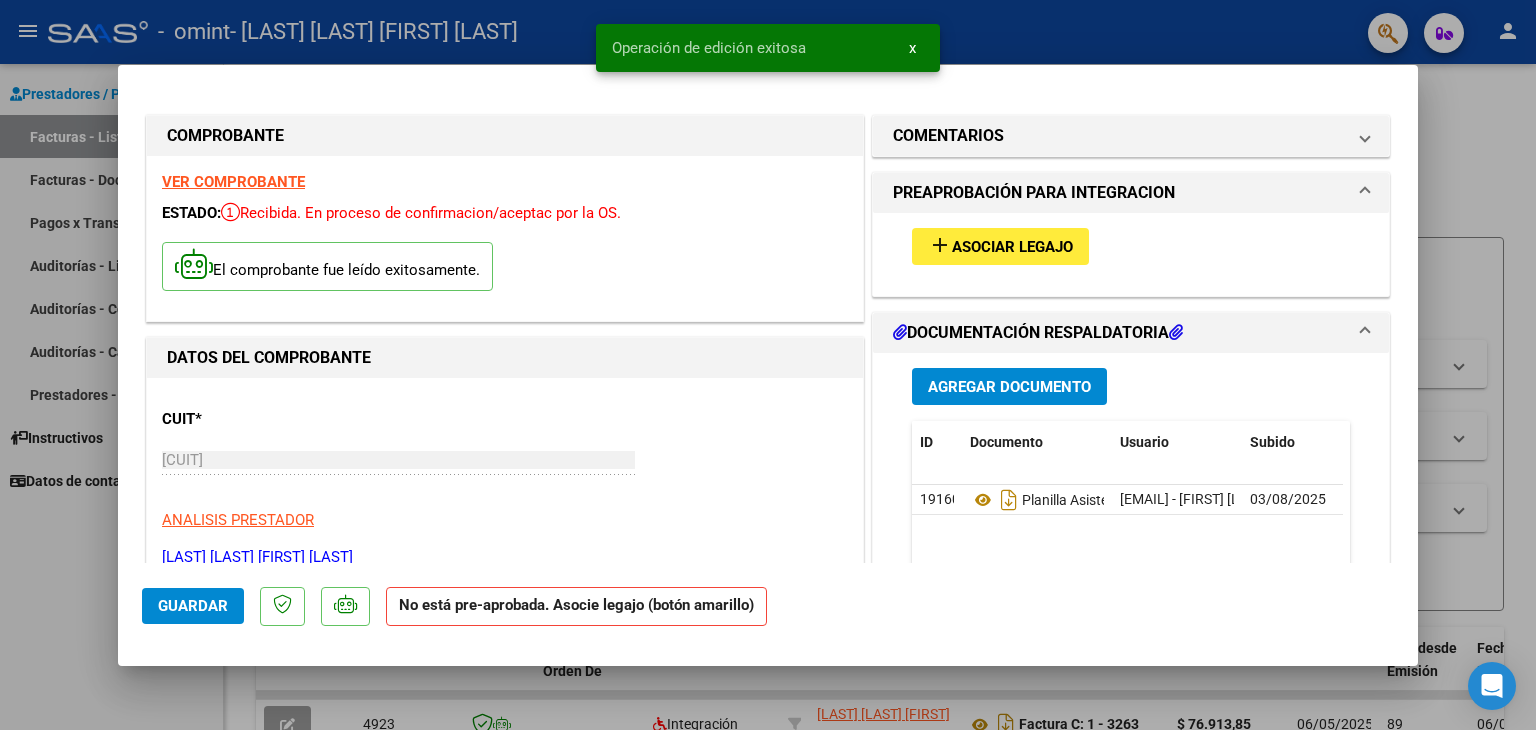 click on "Guardar" 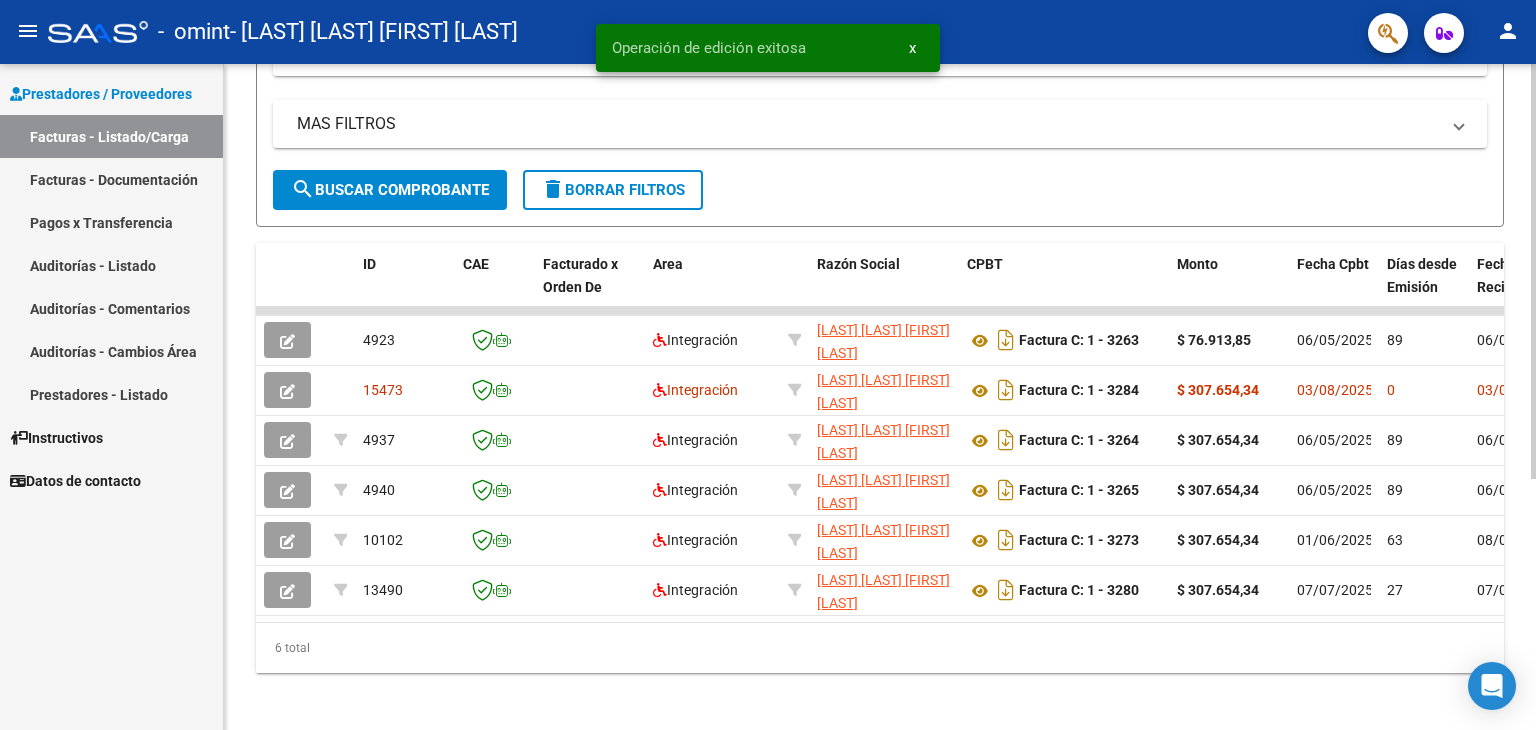 scroll, scrollTop: 404, scrollLeft: 0, axis: vertical 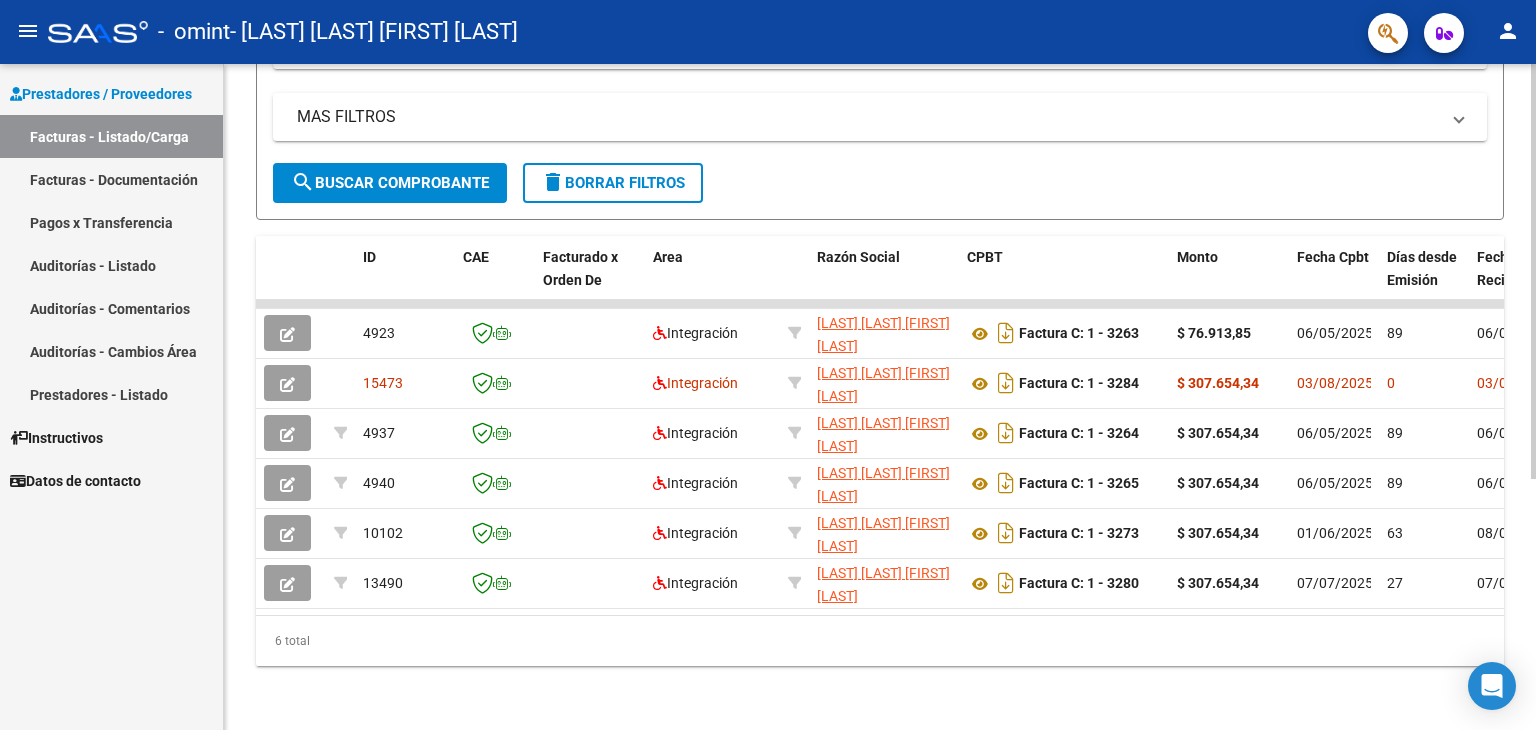 click on "Video tutorial   PRESTADORES -> Listado de CPBTs Emitidos por Prestadores / Proveedores (alt+q)   Cargar Comprobante
cloud_download  CSV  cloud_download  EXCEL  cloud_download  Estandar   Descarga Masiva
Filtros Id Area Area Todos Confirmado   Mostrar totalizadores   FILTROS DEL COMPROBANTE  Comprobante Tipo Comprobante Tipo Start date – End date Fec. Comprobante Desde / Hasta Días Emisión Desde(cant. días) Días Emisión Hasta(cant. días) CUIT / Razón Social Pto. Venta Nro. Comprobante Código SSS CAE Válido CAE Válido Todos Cargado Módulo Hosp. Todos Tiene facturacion Apócrifa Hospital Refes  FILTROS DE INTEGRACION  Período De Prestación Campos del Archivo de Rendición Devuelto x SSS (dr_envio) Todos Rendido x SSS (dr_envio) Tipo de Registro Tipo de Registro Período Presentación Período Presentación Campos del Legajo Asociado (preaprobación) Afiliado Legajo (cuil/nombre) Todos Solo facturas preaprobadas  MAS FILTROS  Todos Con Doc. Respaldatoria Todos Con Trazabilidad Todos – – 0" 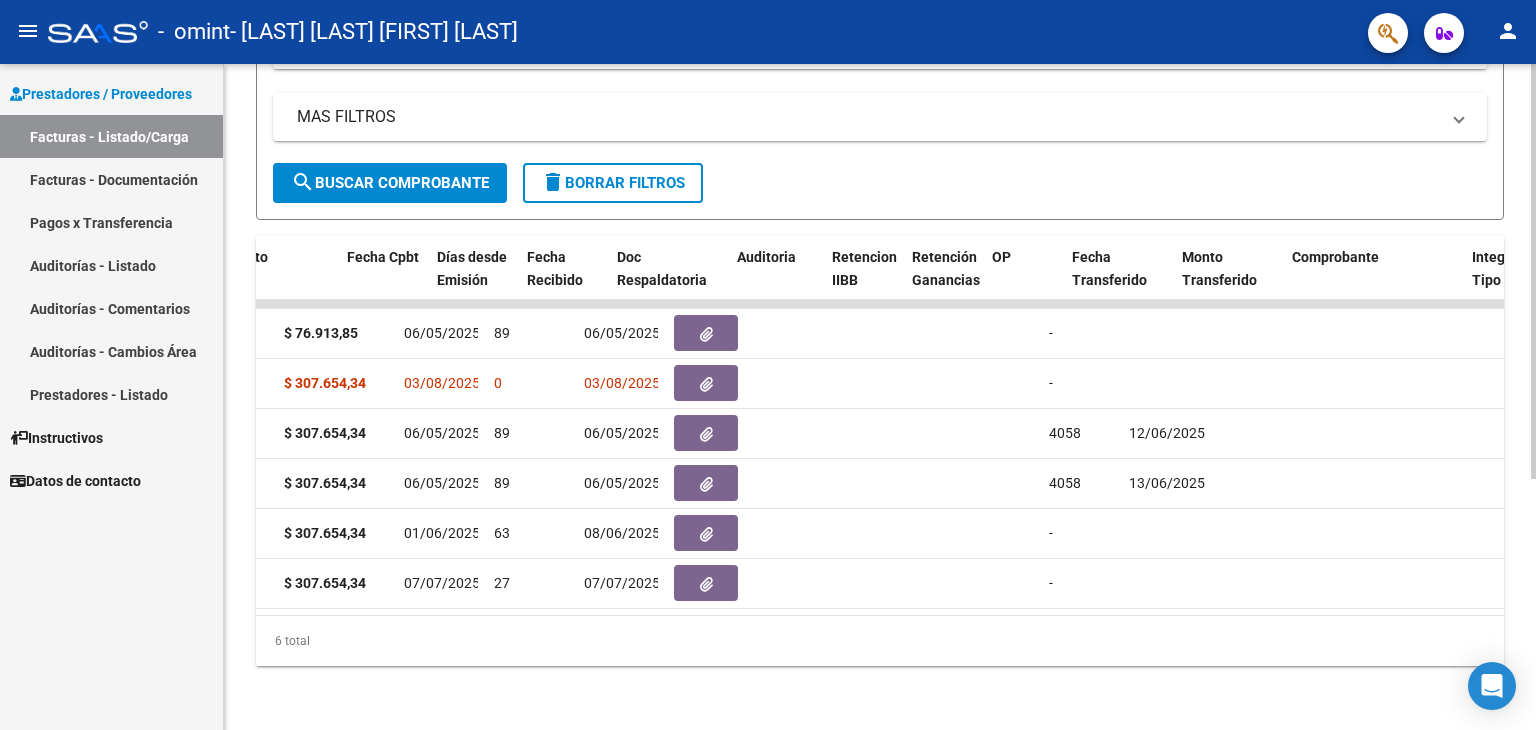scroll, scrollTop: 0, scrollLeft: 955, axis: horizontal 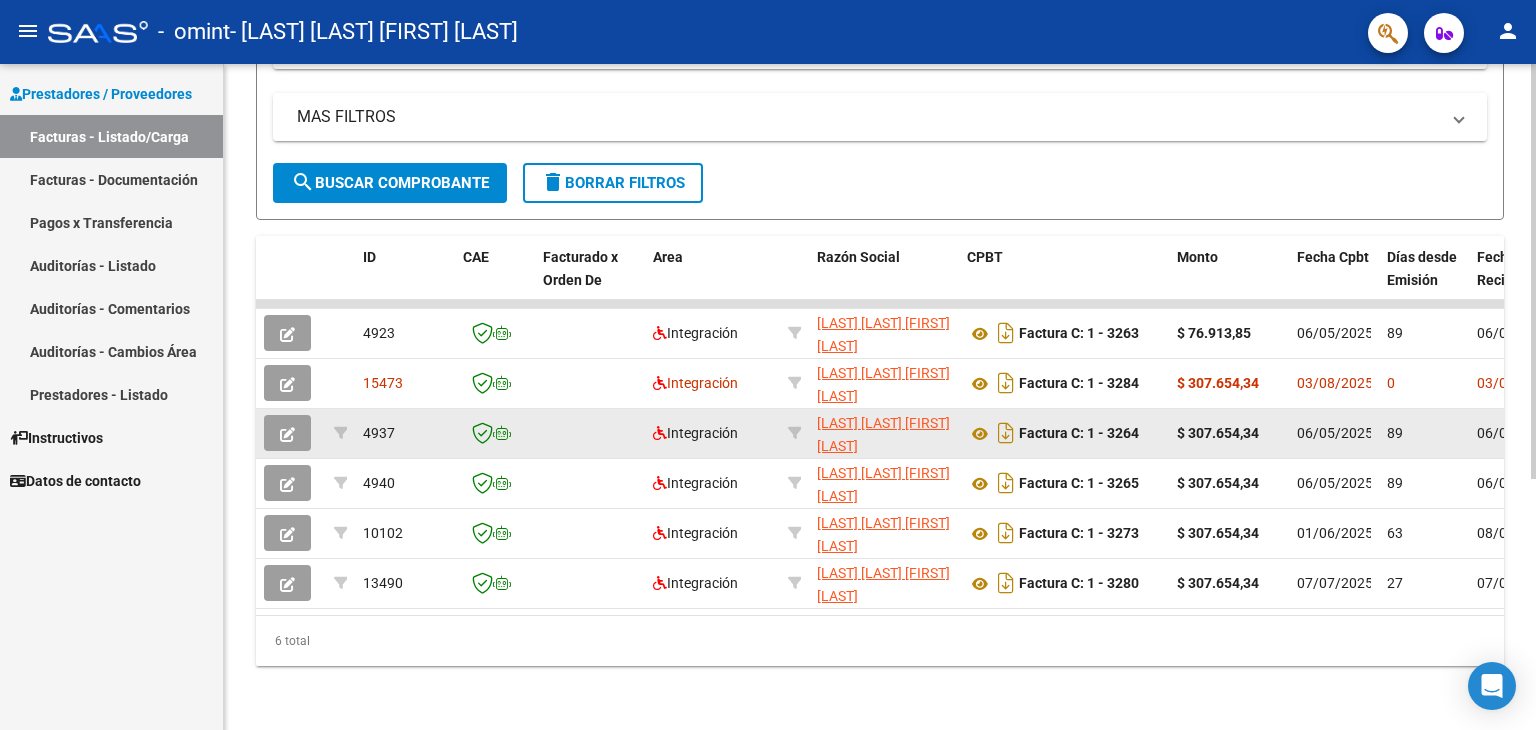 click 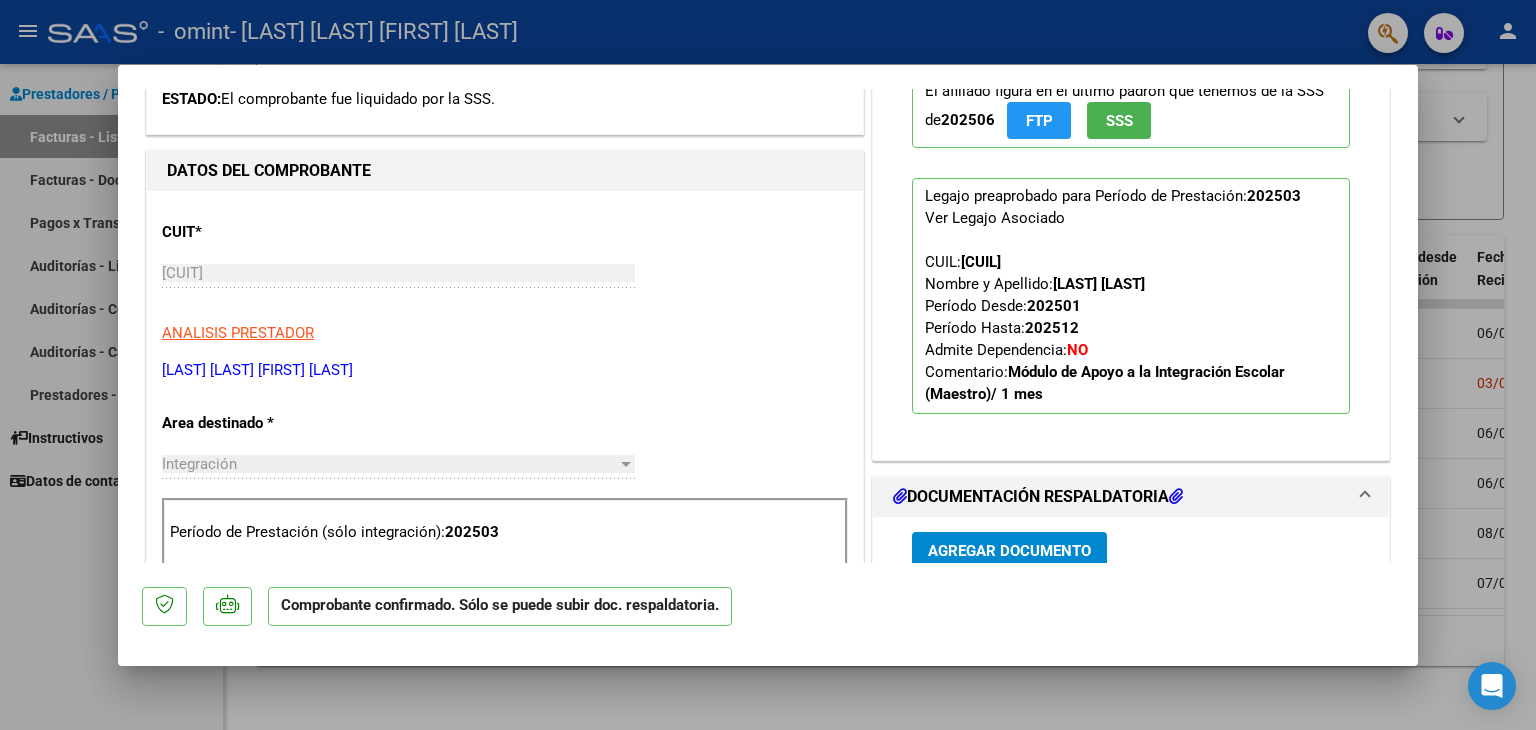 scroll, scrollTop: 376, scrollLeft: 0, axis: vertical 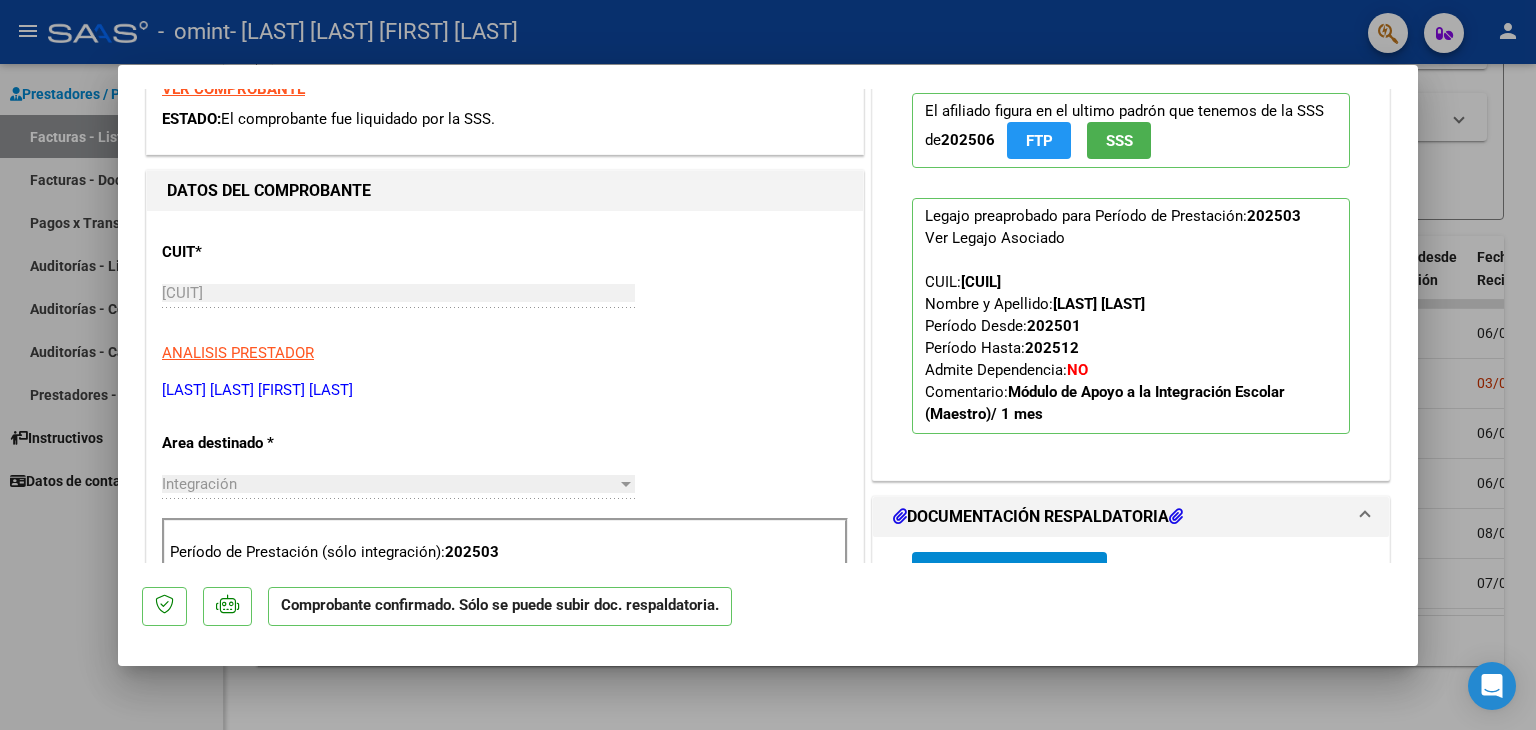 click on "Ver Legajo Asociado" at bounding box center [995, 238] 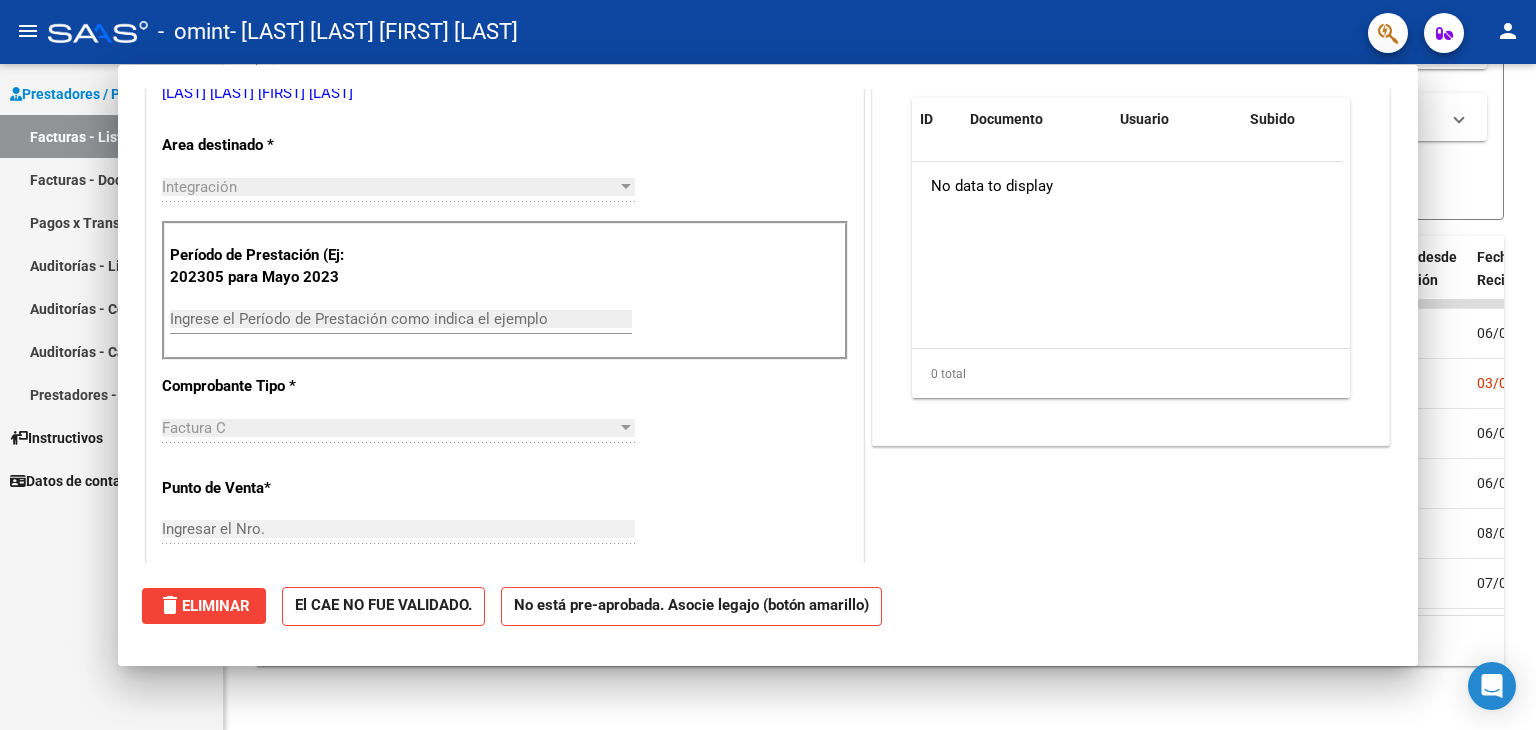 scroll, scrollTop: 93, scrollLeft: 0, axis: vertical 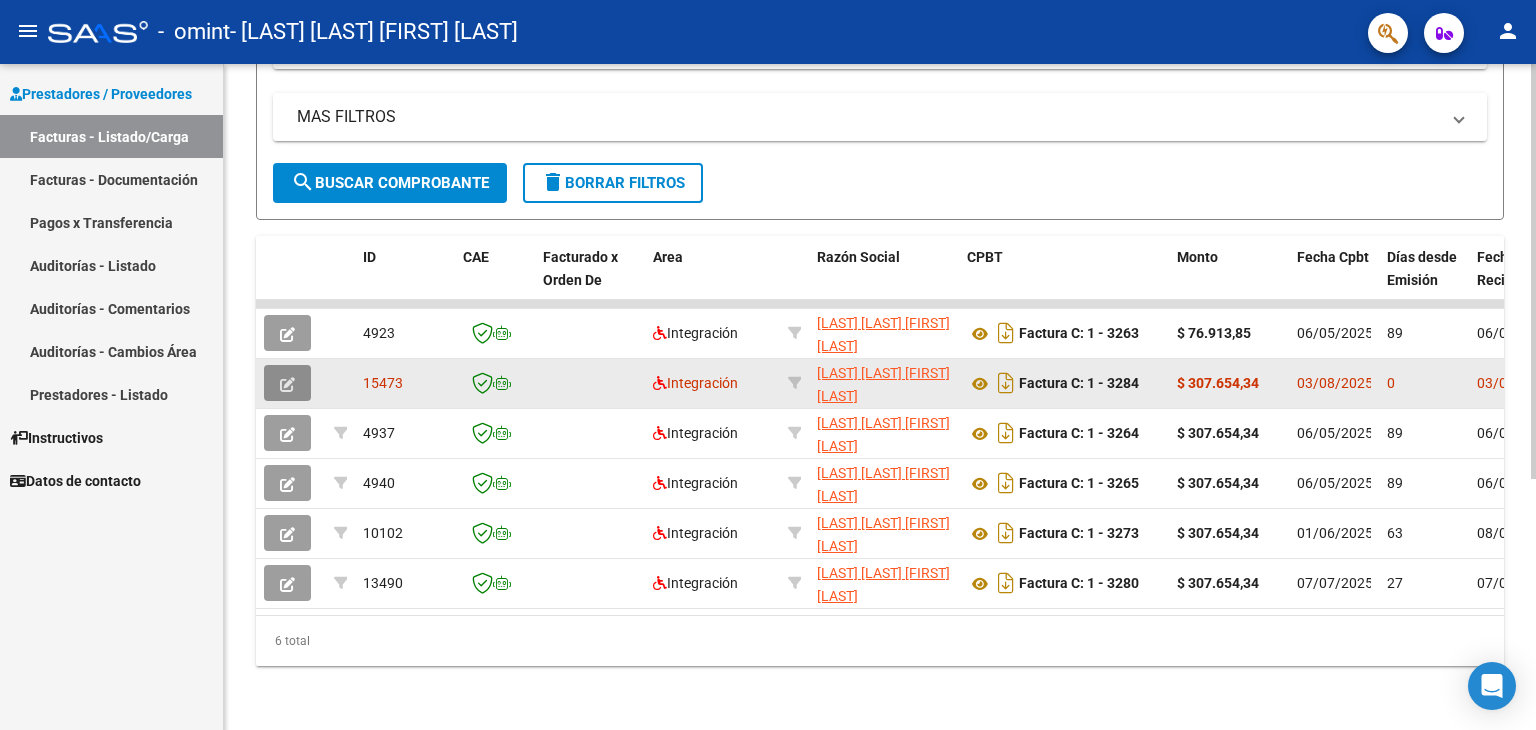 click 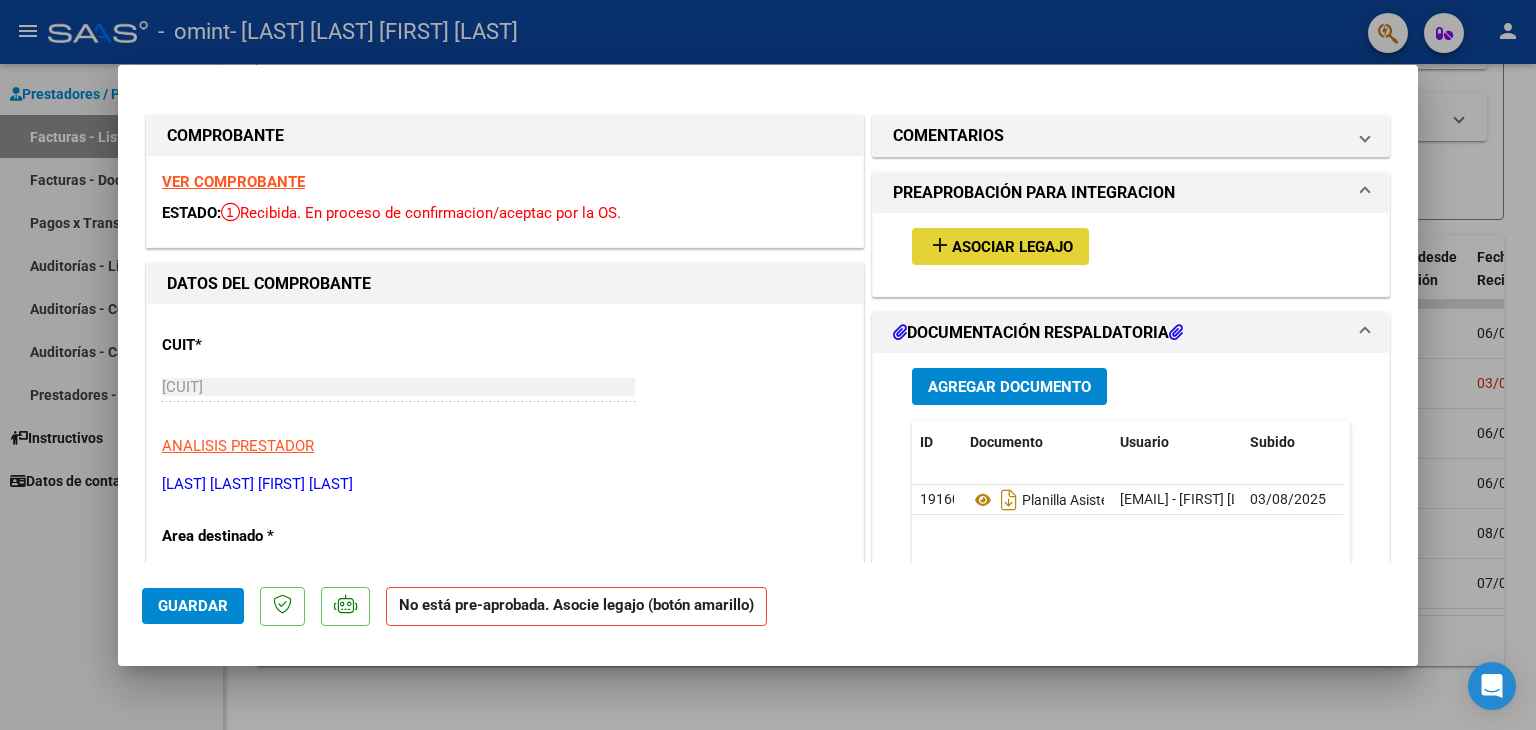 click on "Asociar Legajo" at bounding box center [1012, 247] 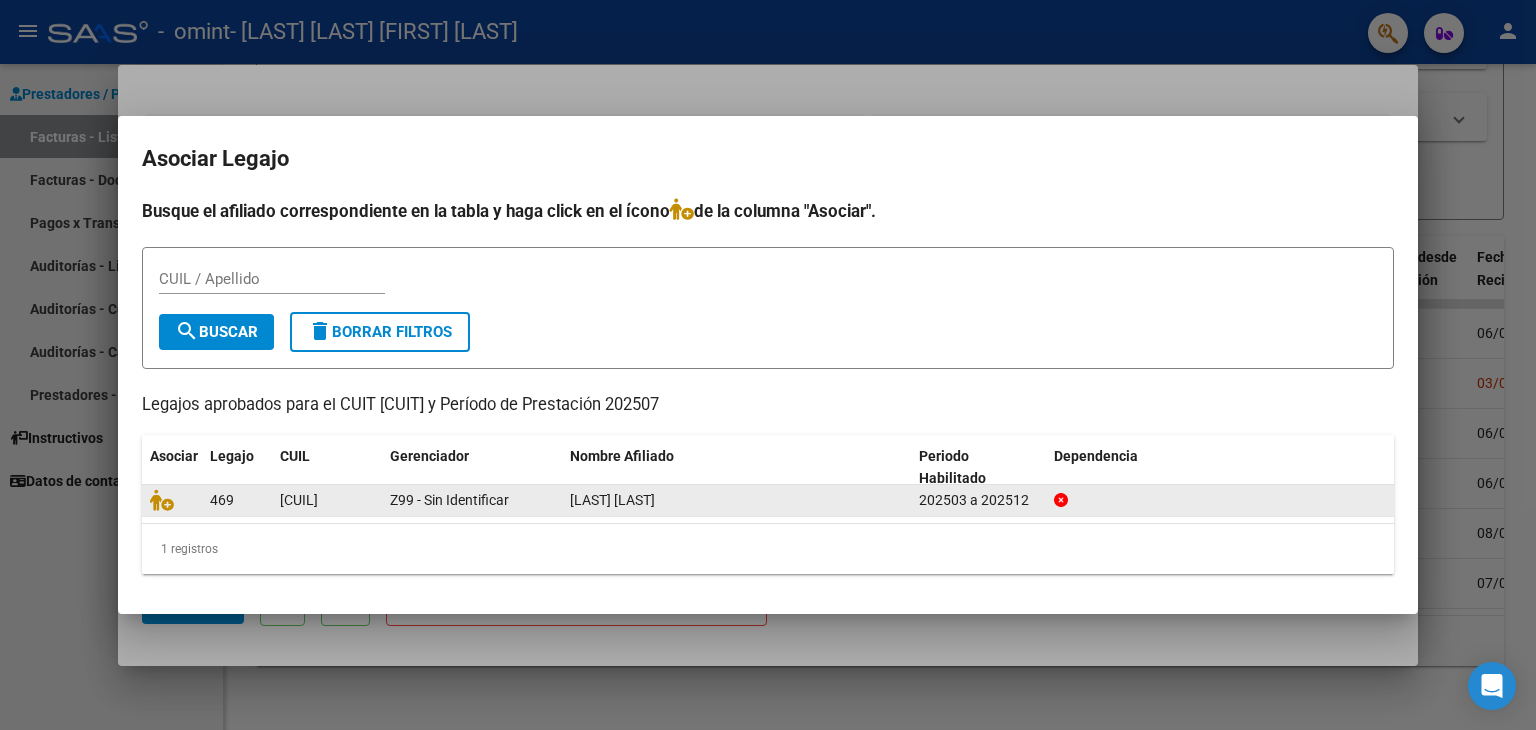 click on "[LAST] [LAST]" 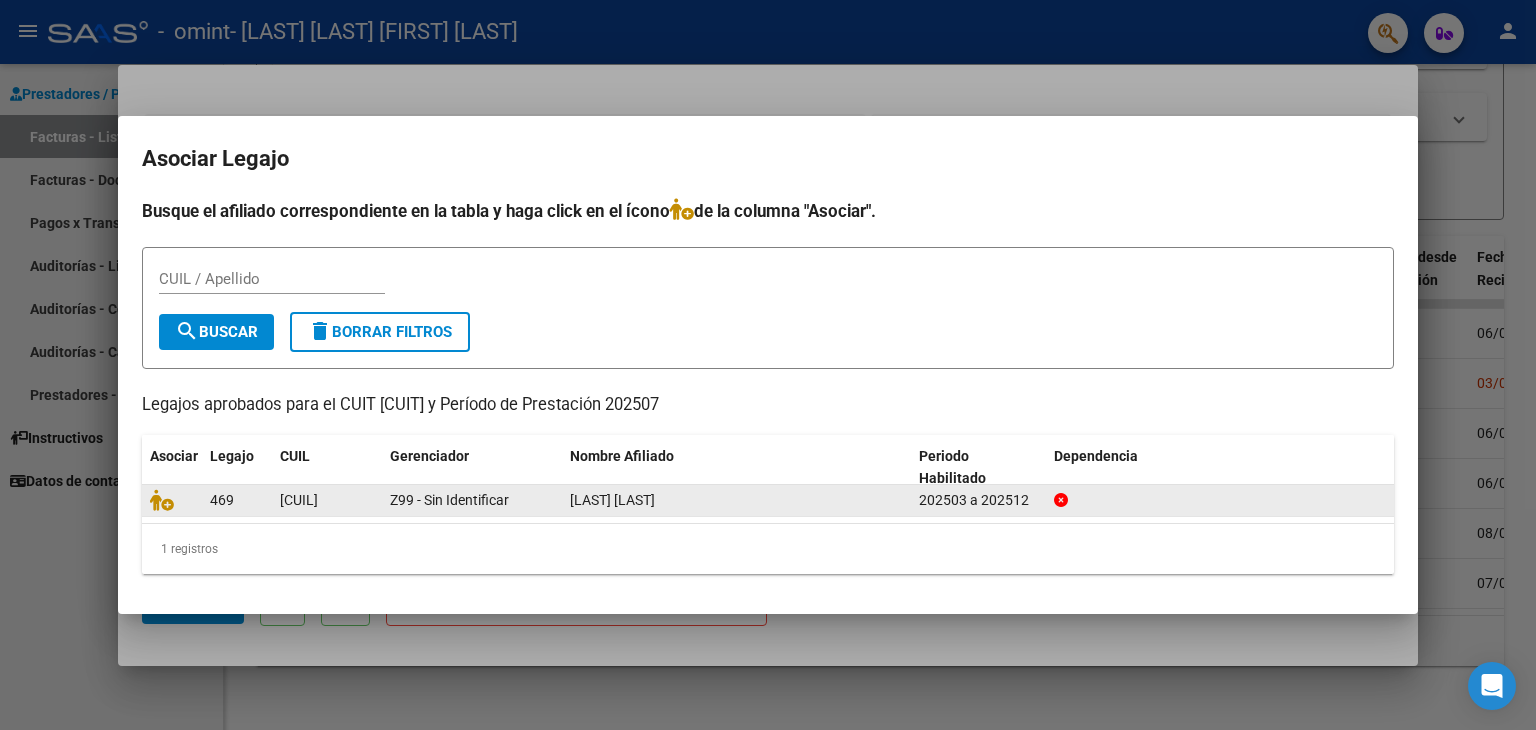 click on "469" 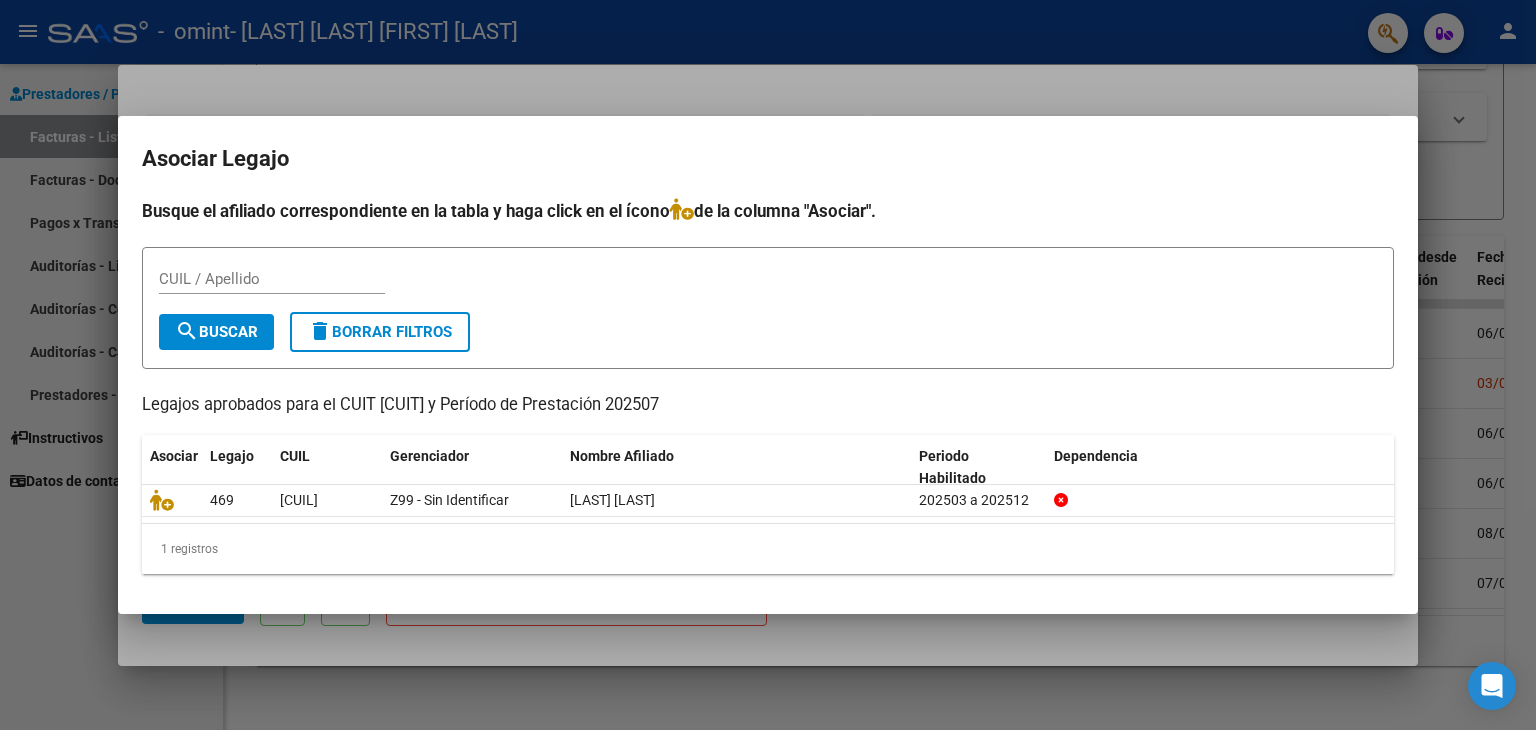 click on "CUIL / Apellido" at bounding box center [272, 279] 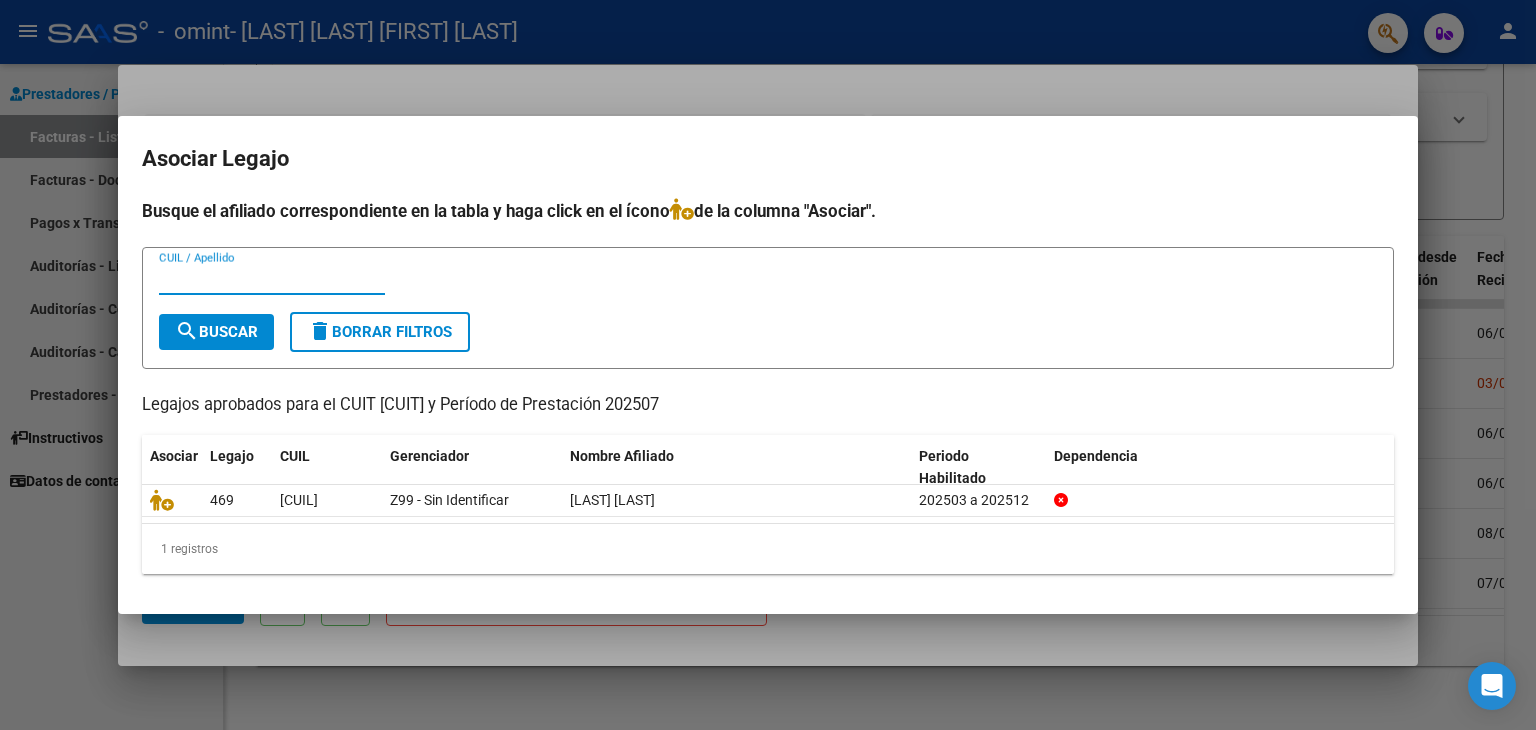 paste on "[CUIL]" 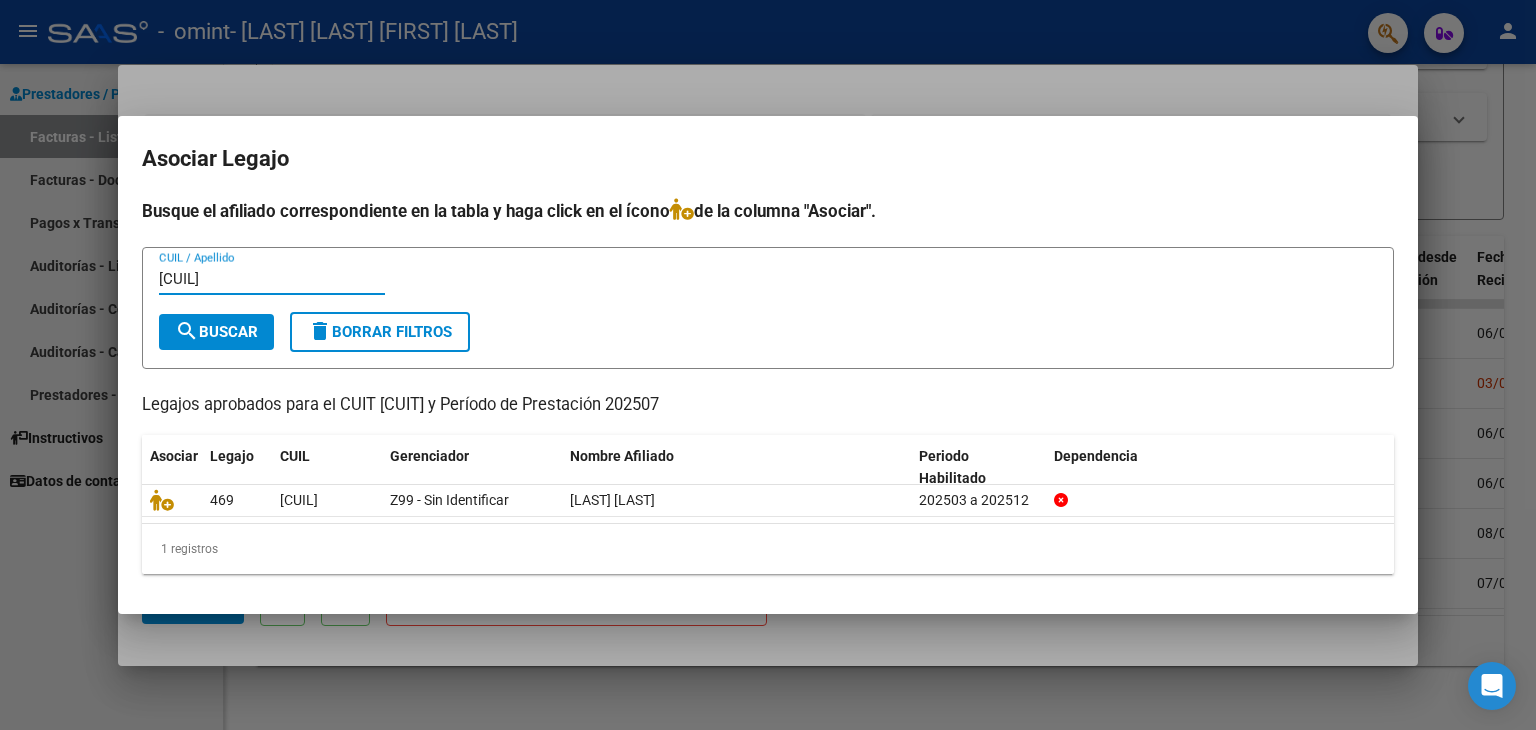 type on "[CUIL]" 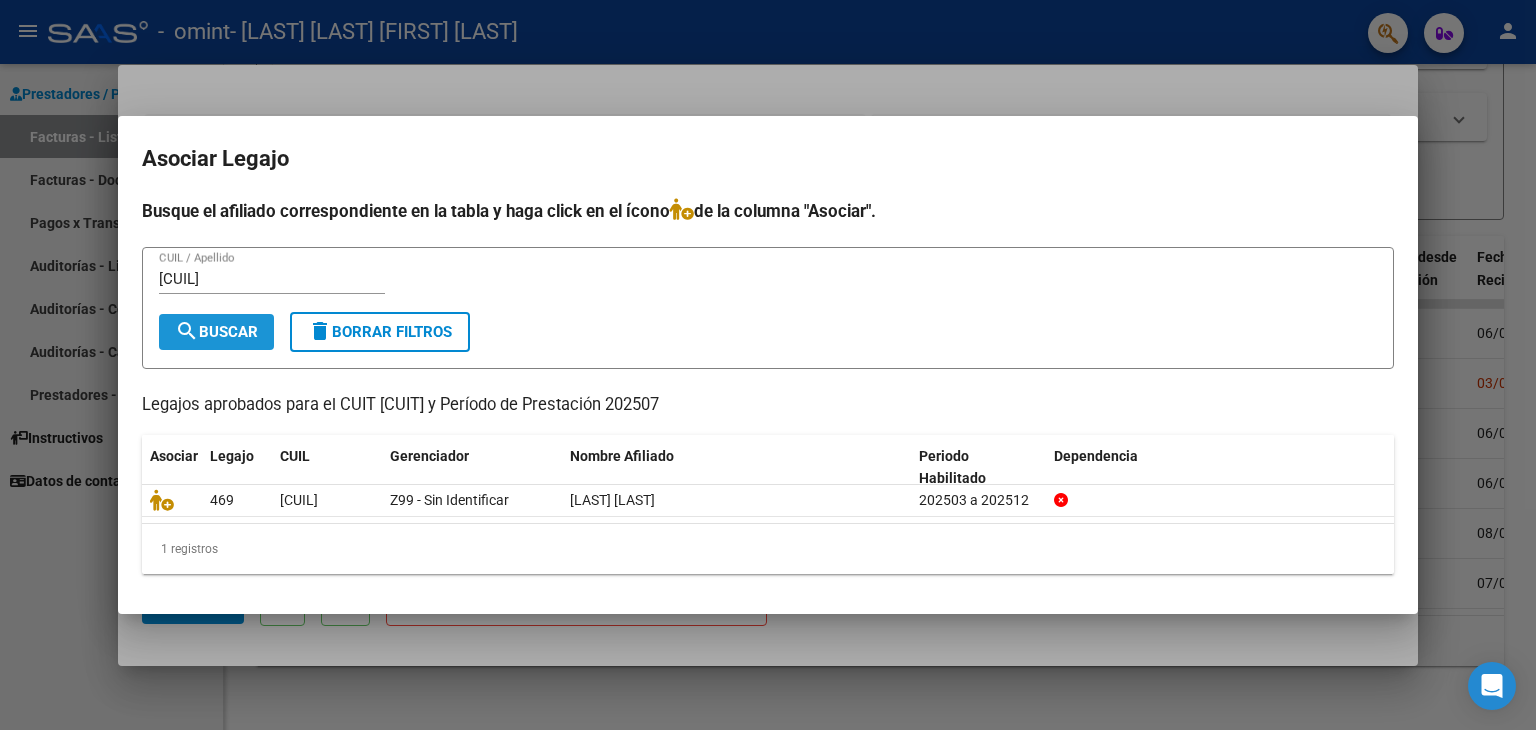 click on "search  Buscar" at bounding box center (216, 332) 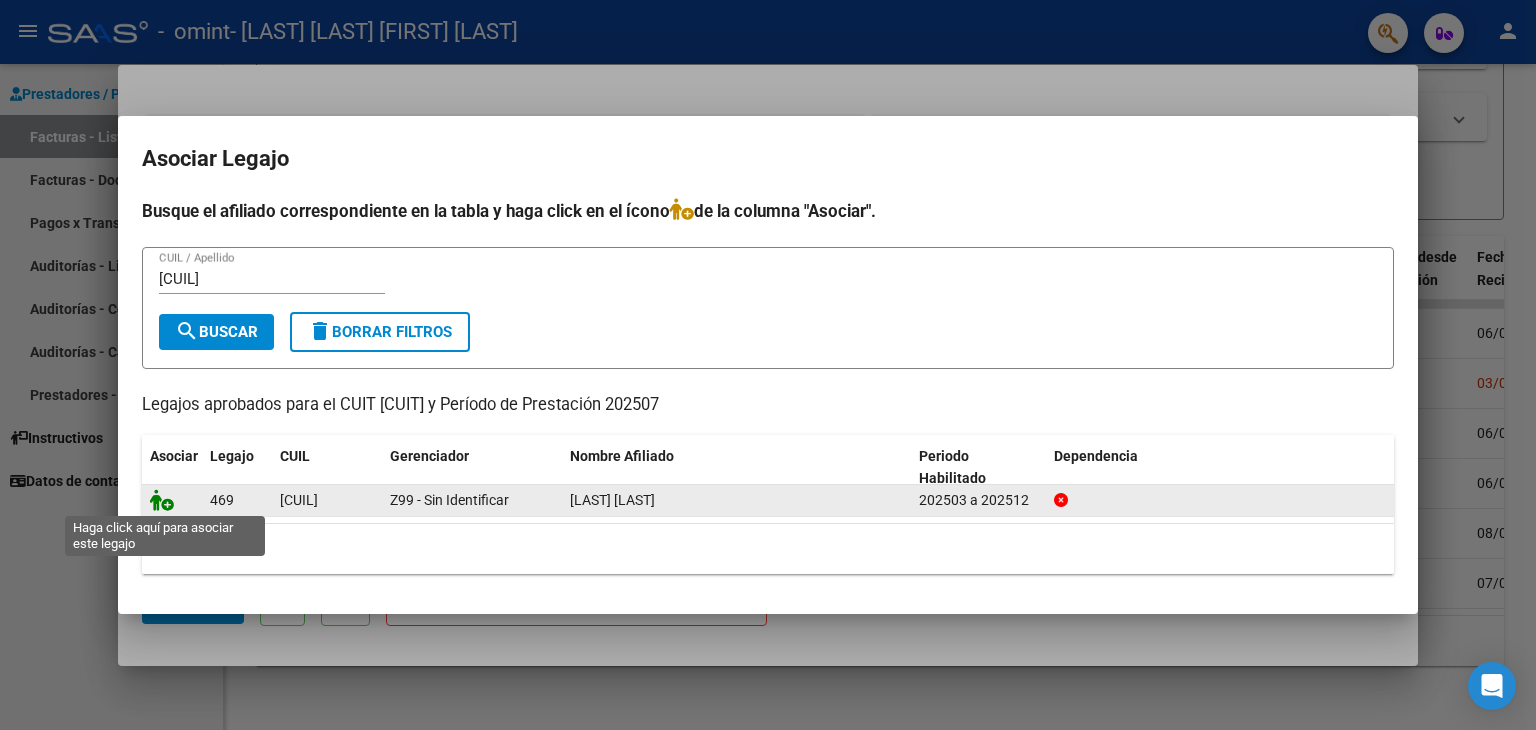 click 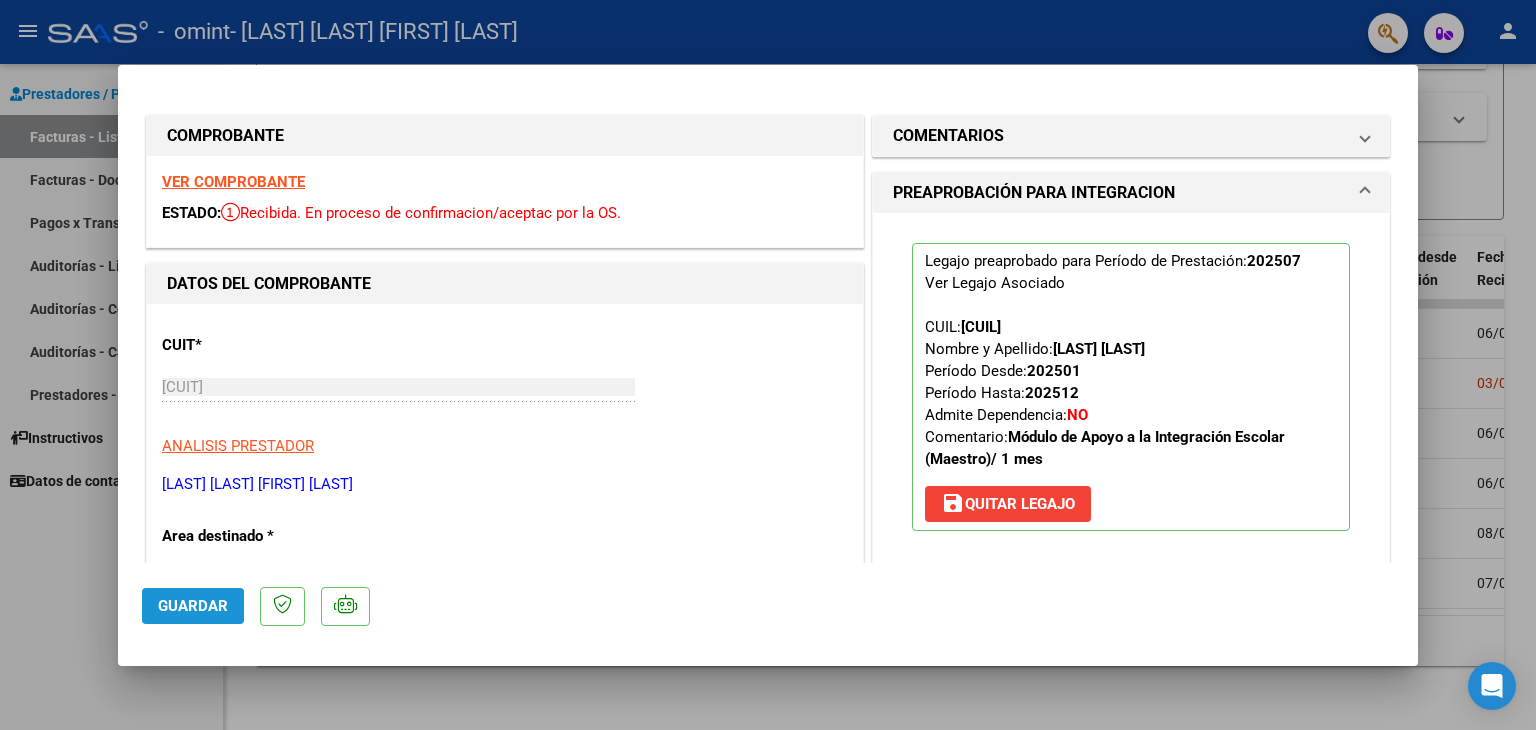 click on "Guardar" 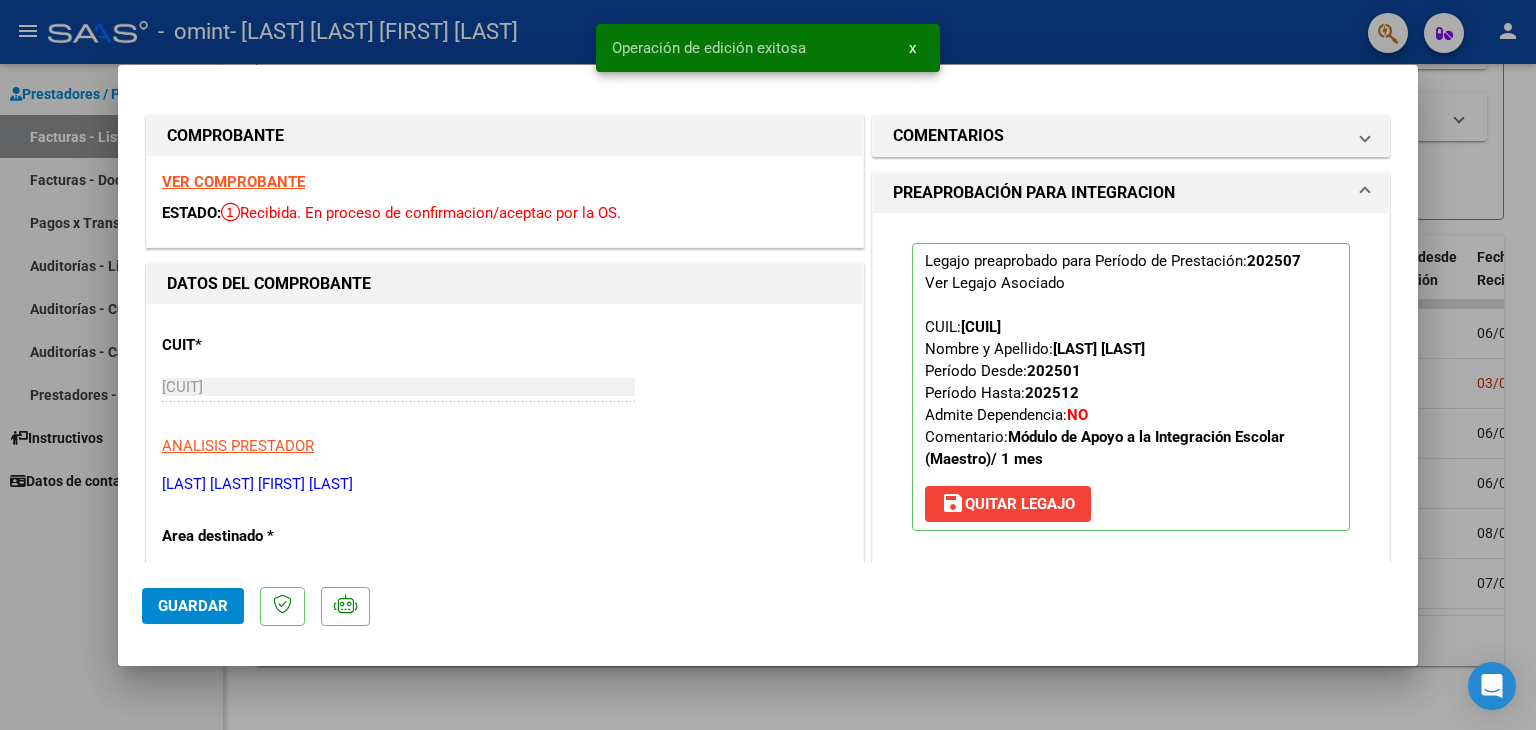 click at bounding box center (768, 365) 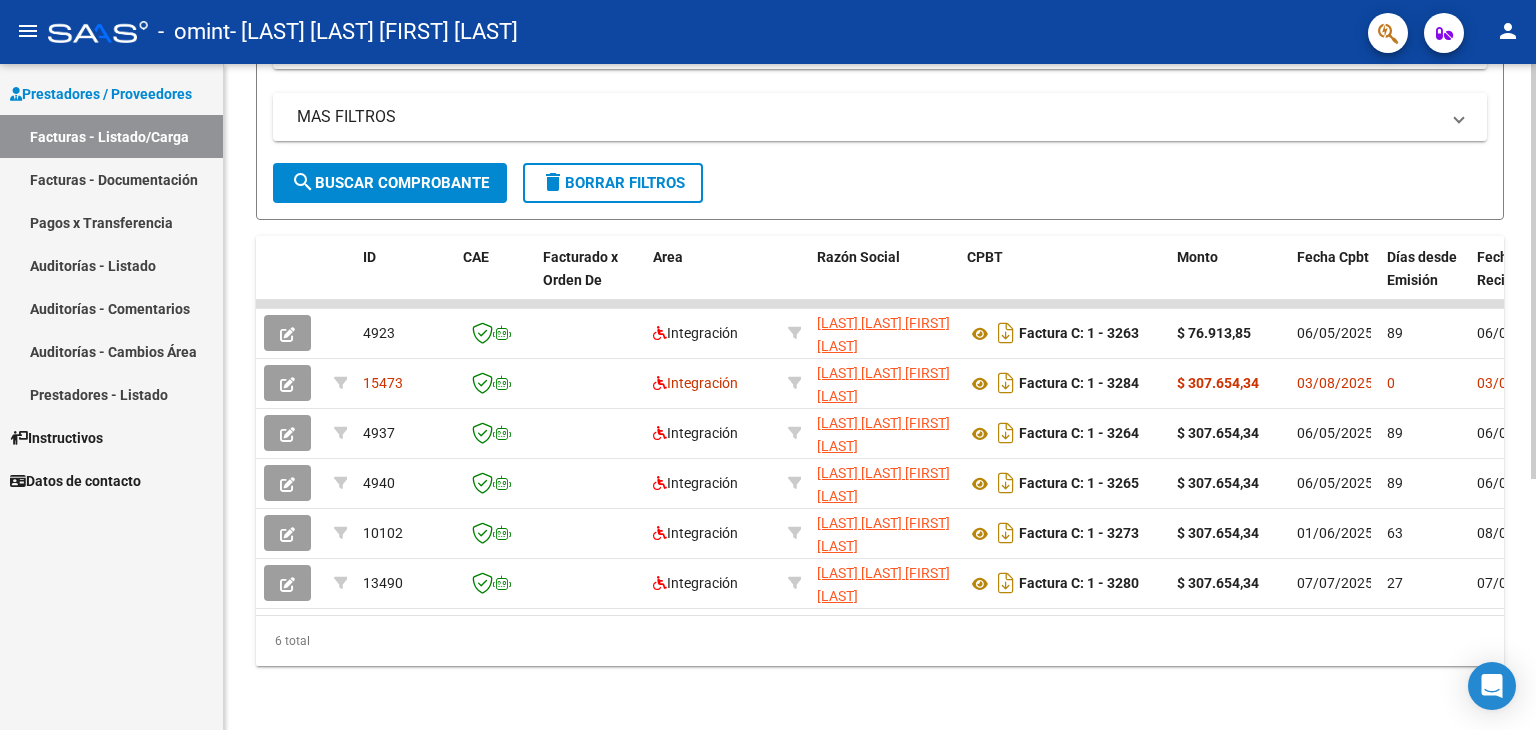 click on "Filtros Id Area Area Todos Confirmado   Mostrar totalizadores   FILTROS DEL COMPROBANTE  Comprobante Tipo Comprobante Tipo Start date – End date Fec. Comprobante Desde / Hasta Días Emisión Desde(cant. días) Días Emisión Hasta(cant. días) CUIT / Razón Social Pto. Venta Nro. Comprobante Código SSS CAE Válido CAE Válido Todos Cargado Módulo Hosp. Todos Tiene facturacion Apócrifa Hospital Refes  FILTROS DE INTEGRACION  Período De Prestación Campos del Archivo de Rendición Devuelto x SSS (dr_envio) Todos Rendido x SSS (dr_envio) Tipo de Registro Tipo de Registro Período Presentación Período Presentación Campos del Legajo Asociado (preaprobación) Afiliado Legajo (cuil/nombre) Todos Solo facturas preaprobadas  MAS FILTROS  Todos Con Doc. Respaldatoria Todos Con Trazabilidad Todos Asociado a Expediente Sur Auditoría Auditoría Auditoría Id Start date – End date Auditoría Confirmada Desde / Hasta Start date – End date Fec. Rec. Desde / Hasta Start date – End date Start date – End date" 